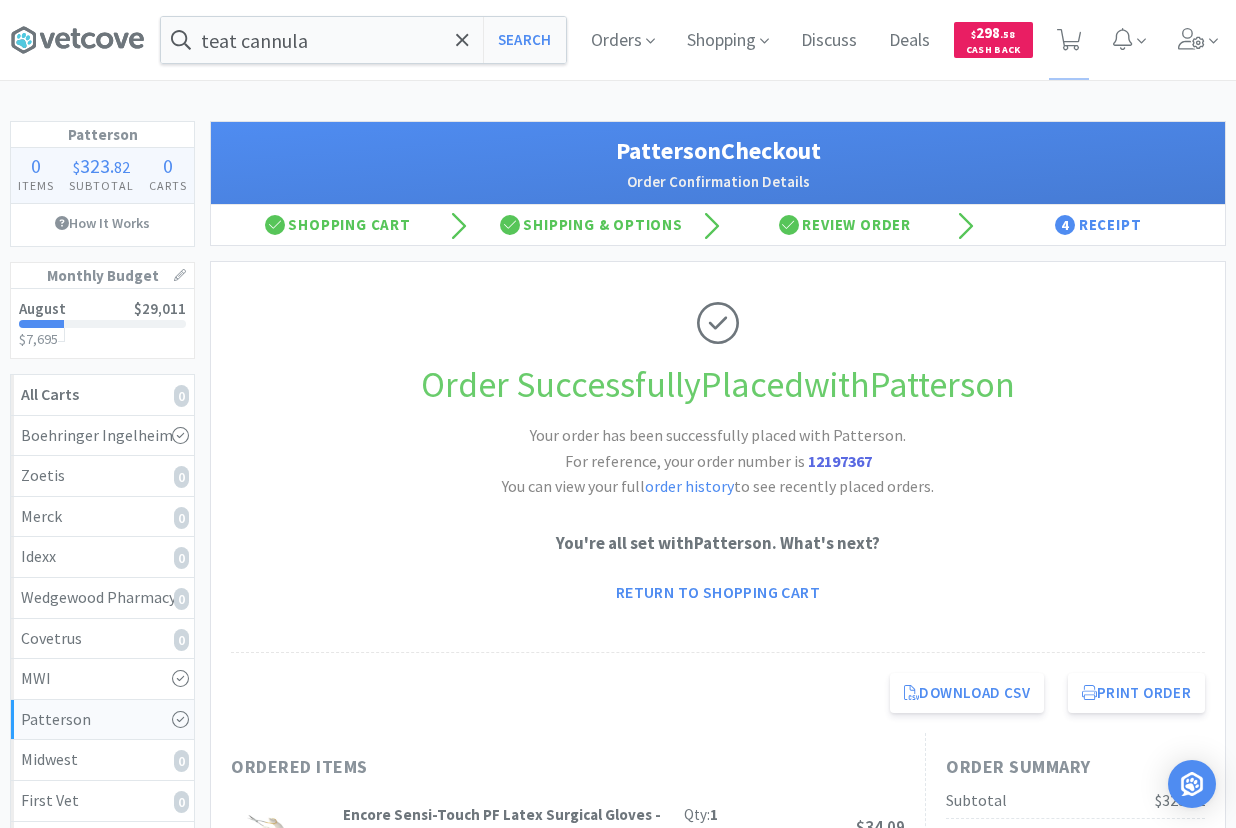 scroll, scrollTop: 0, scrollLeft: 0, axis: both 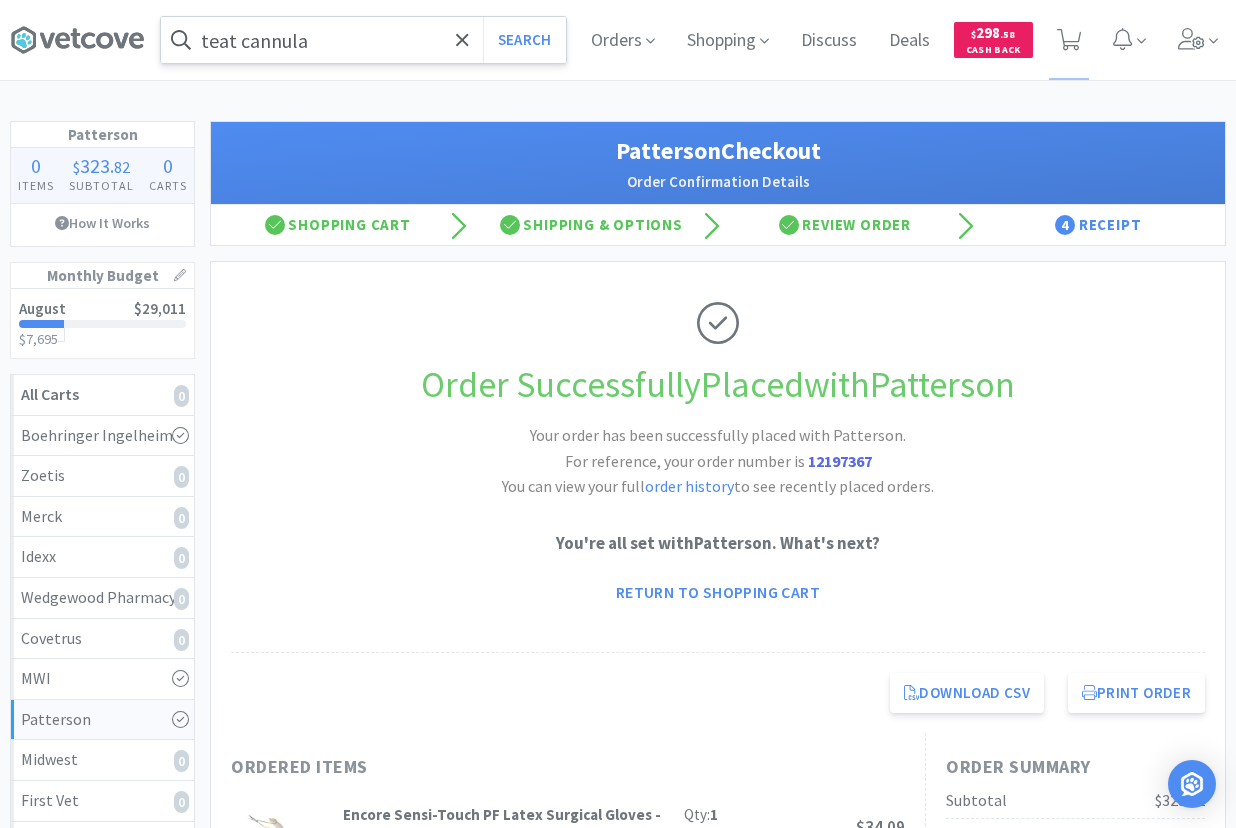 click on "teat cannula" at bounding box center [363, 40] 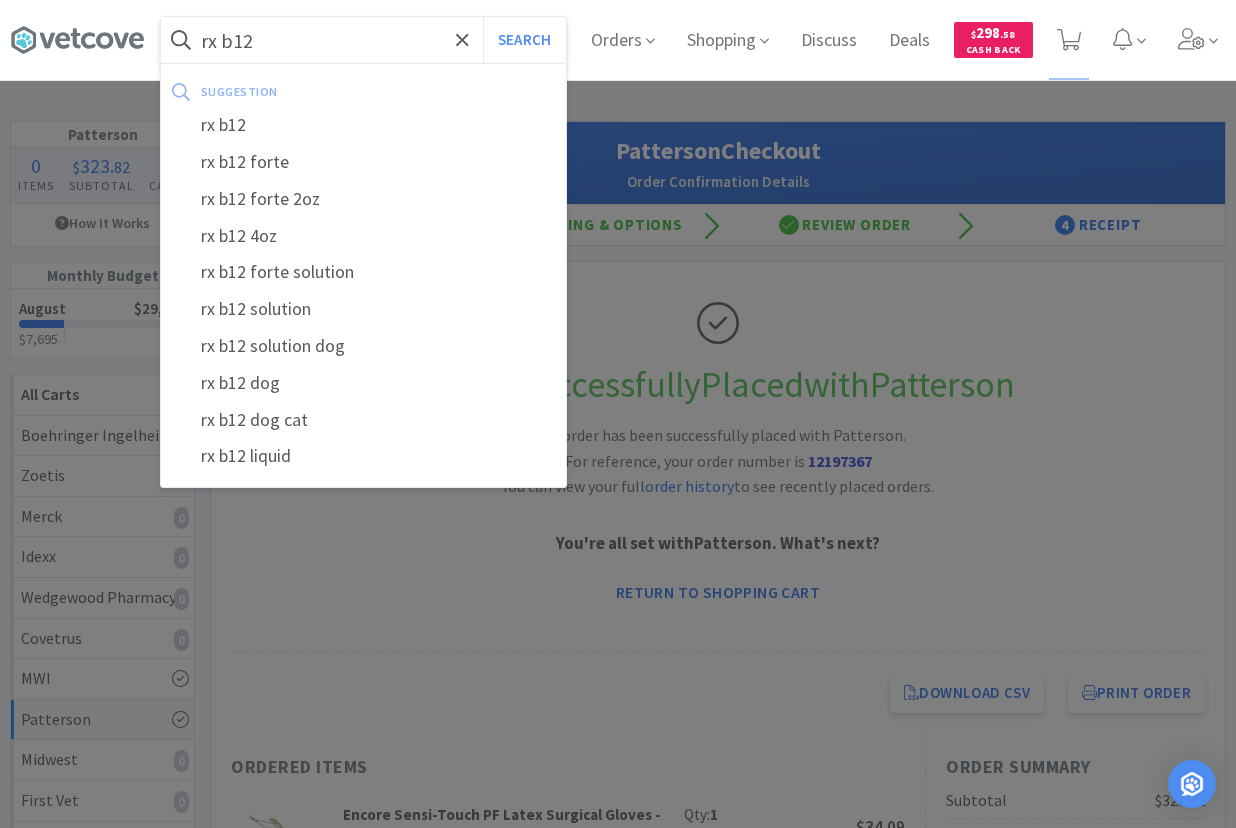 type on "rx b12" 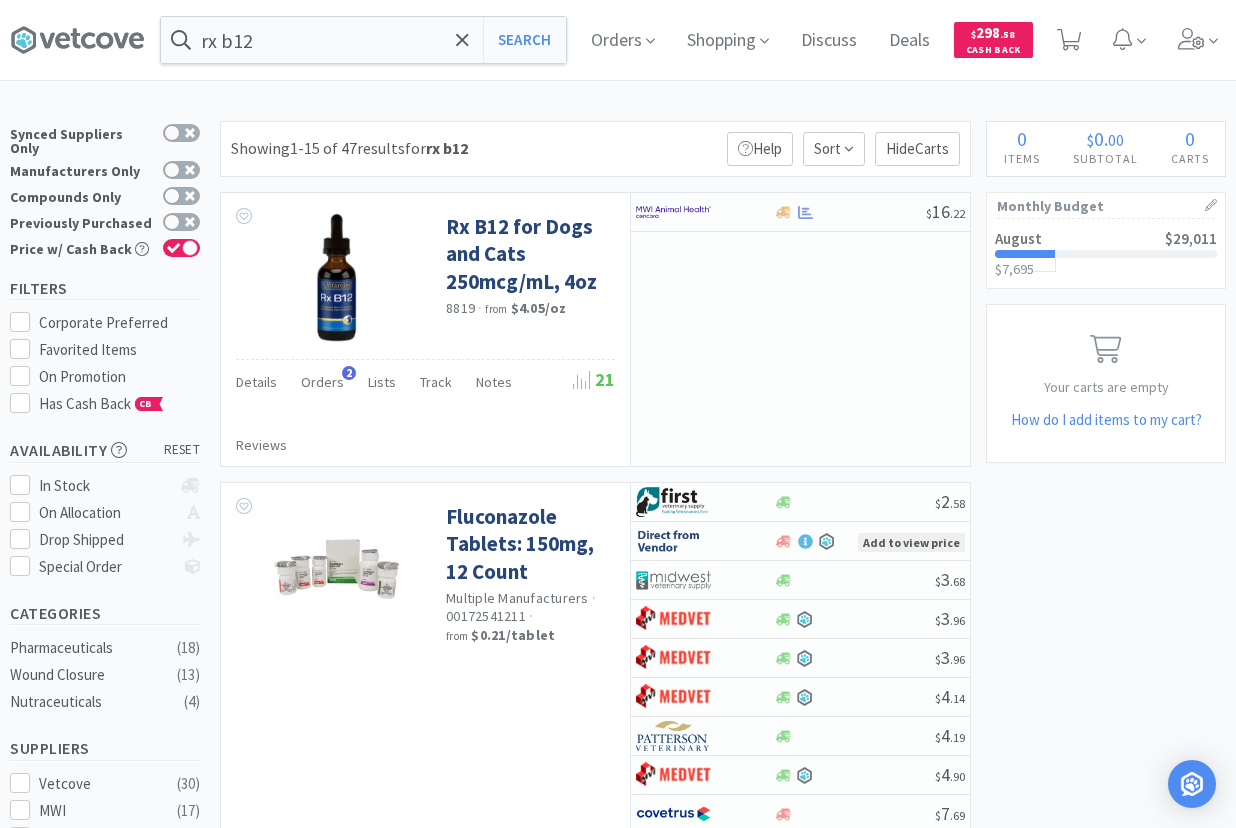 click on "Showing  1-15 of 47  results  for  rx b12     Filters  Help Sort   Hide  Carts" at bounding box center [595, 149] 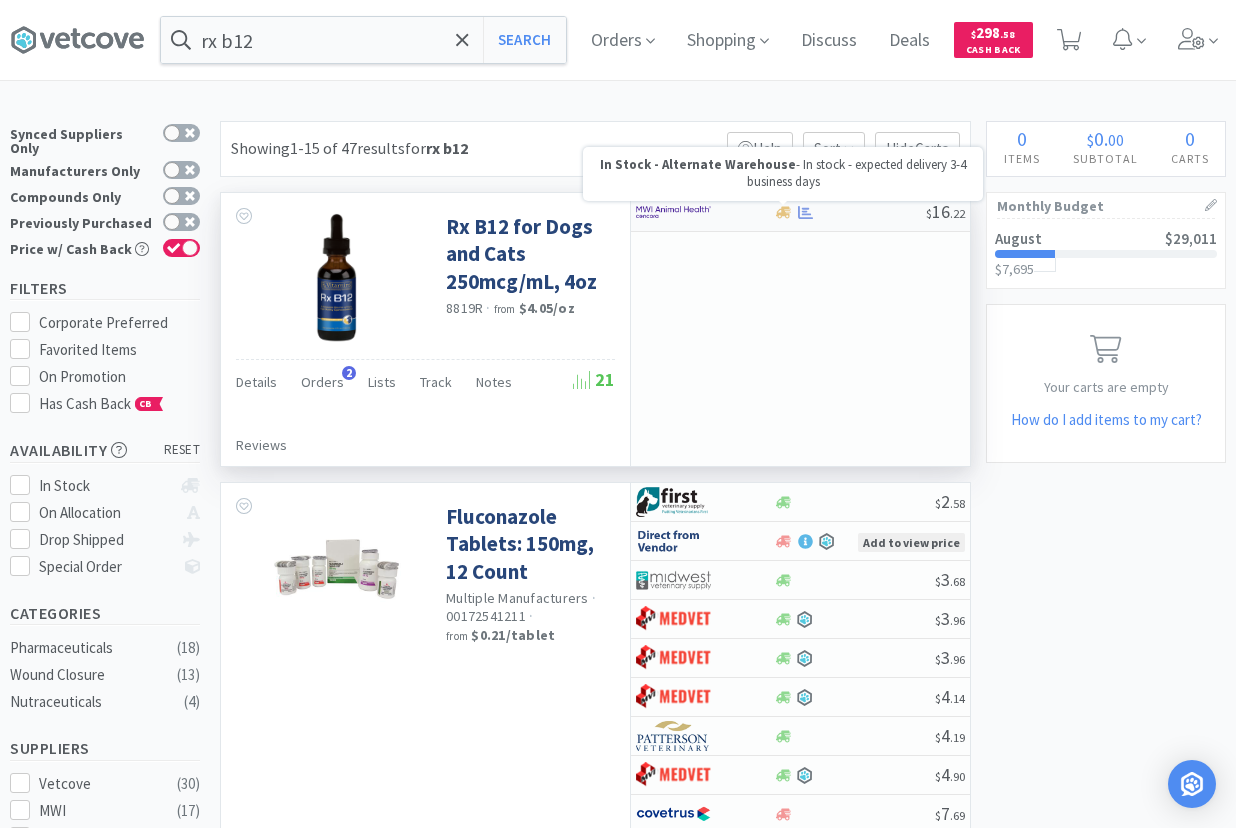 click at bounding box center [849, 212] 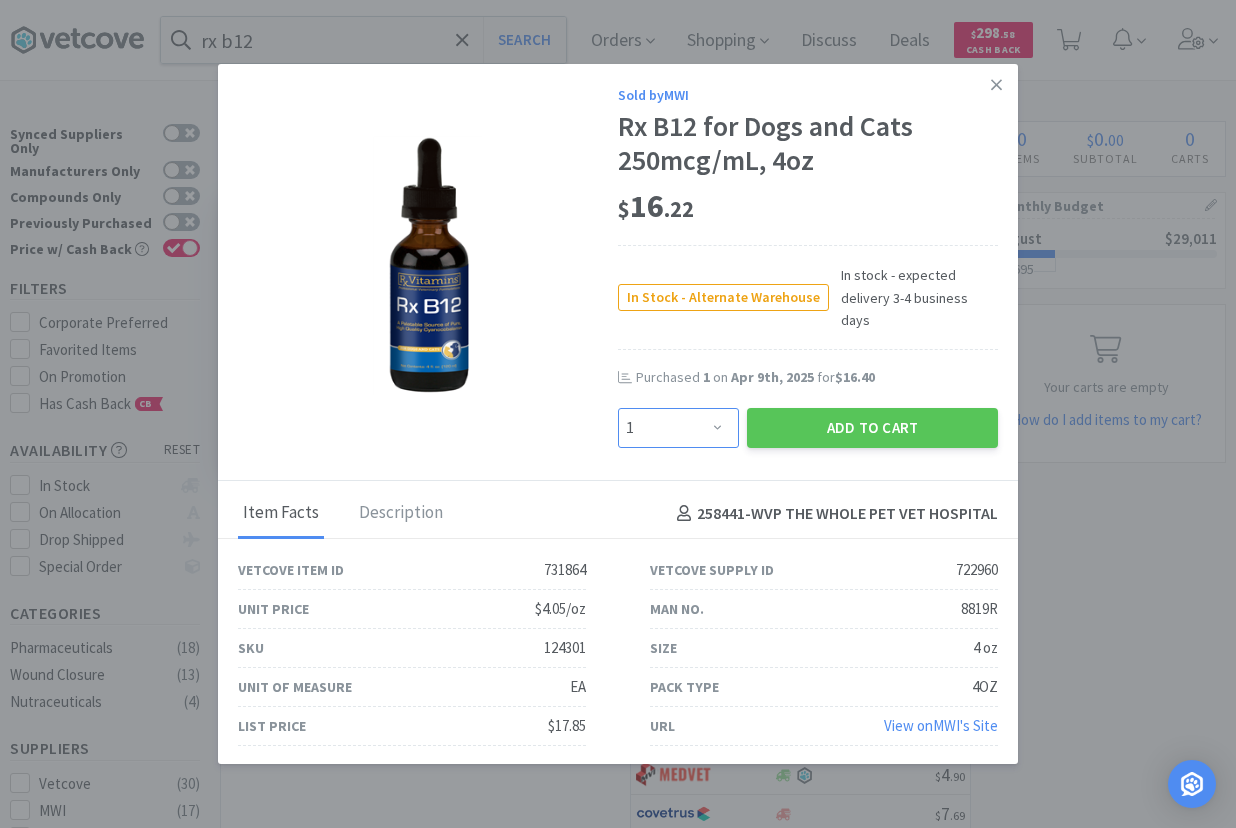 click on "Enter Quantity 1 2 3 4 5 6 7 8 9 10 11 12 13 14 15 16 17 18 19 20 Enter Quantity" at bounding box center (678, 428) 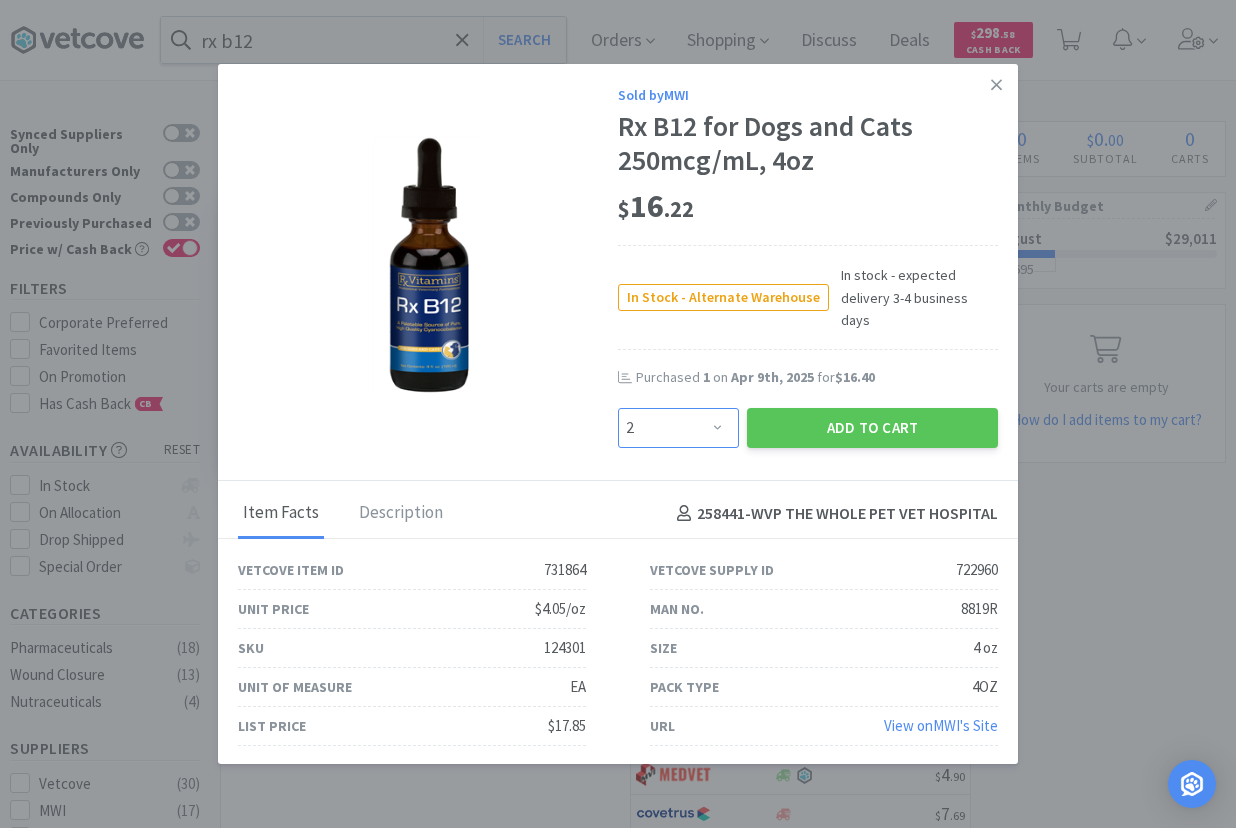 click on "2" at bounding box center [0, 0] 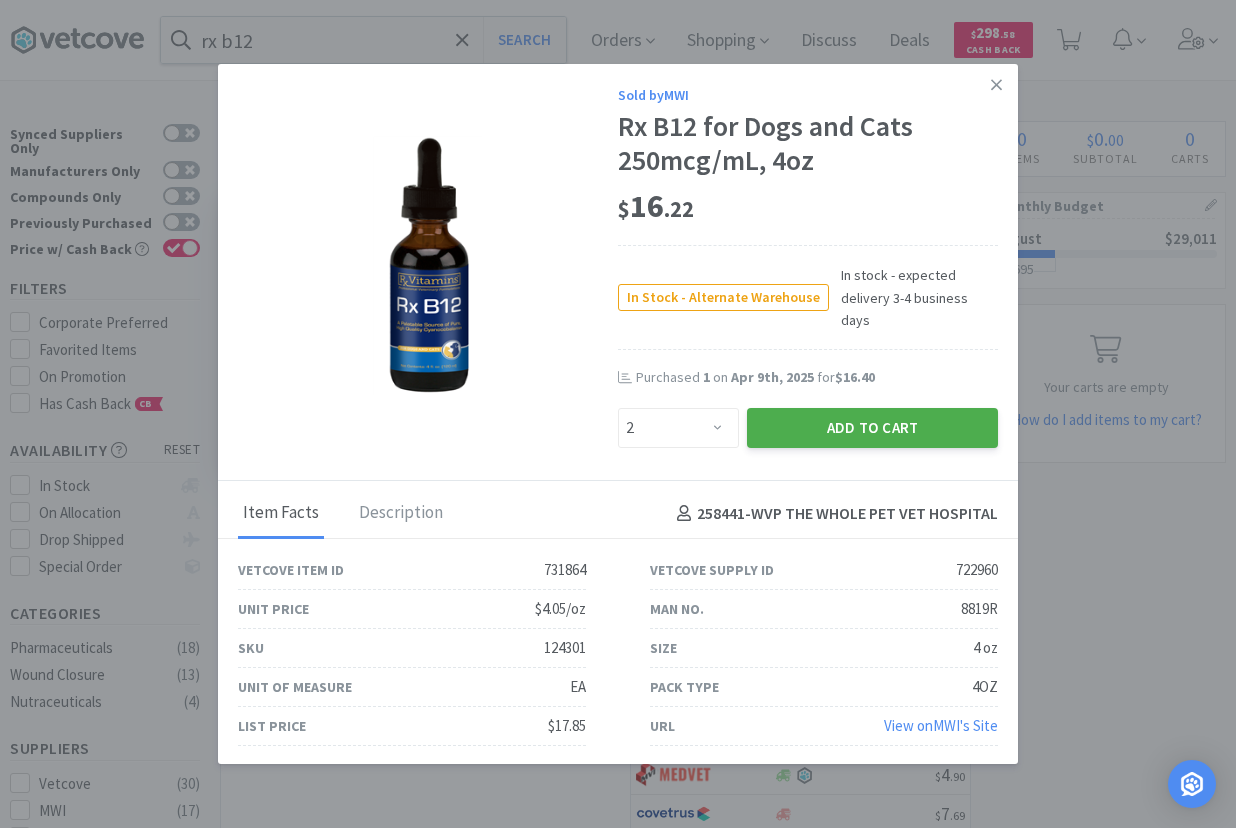 click on "Add to Cart" at bounding box center [872, 428] 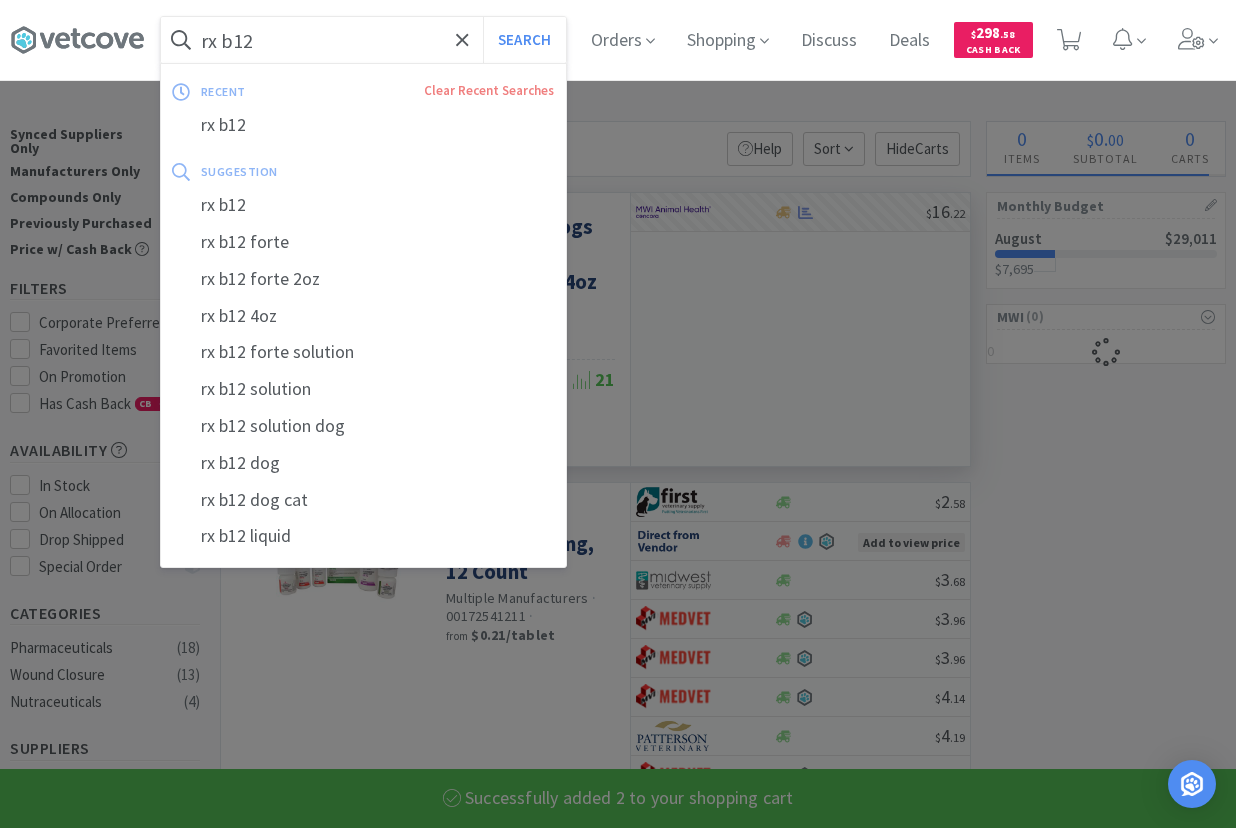 click on "rx b12" at bounding box center [363, 40] 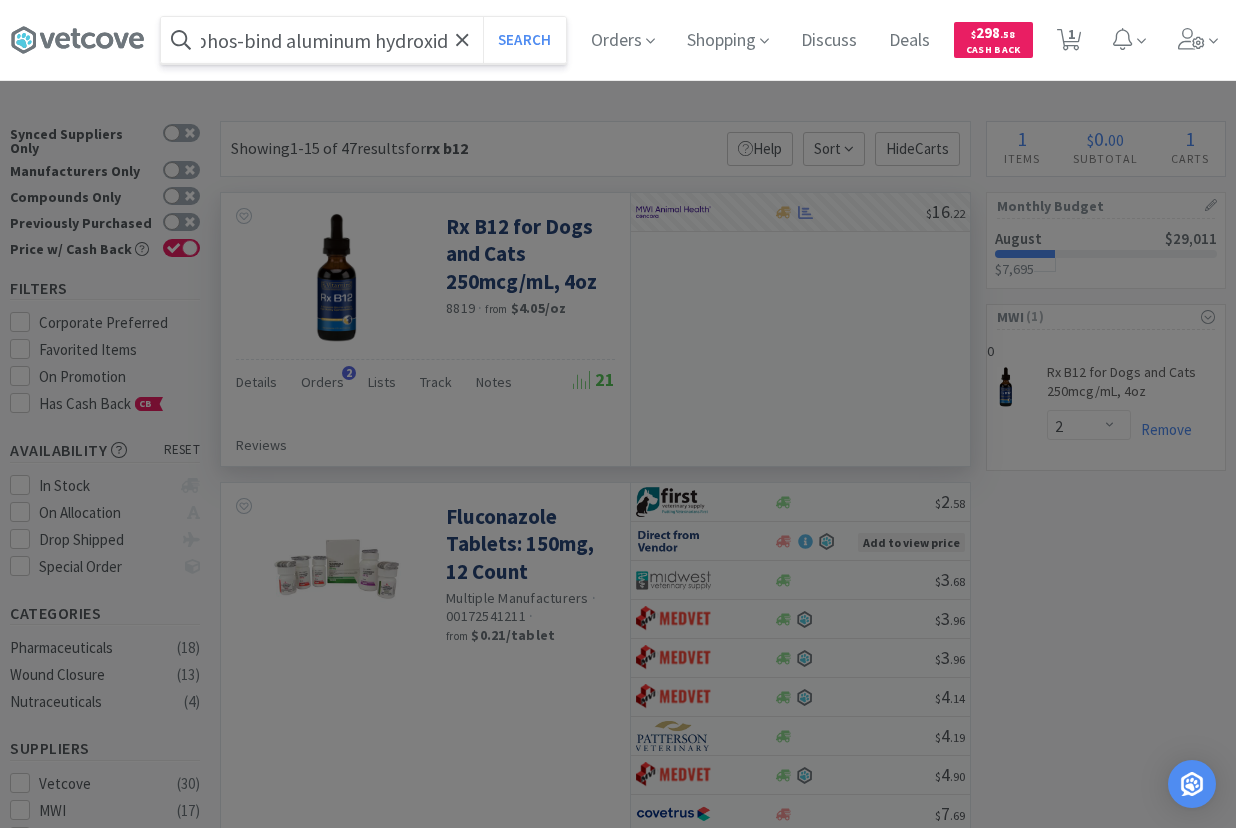 scroll, scrollTop: 0, scrollLeft: 36, axis: horizontal 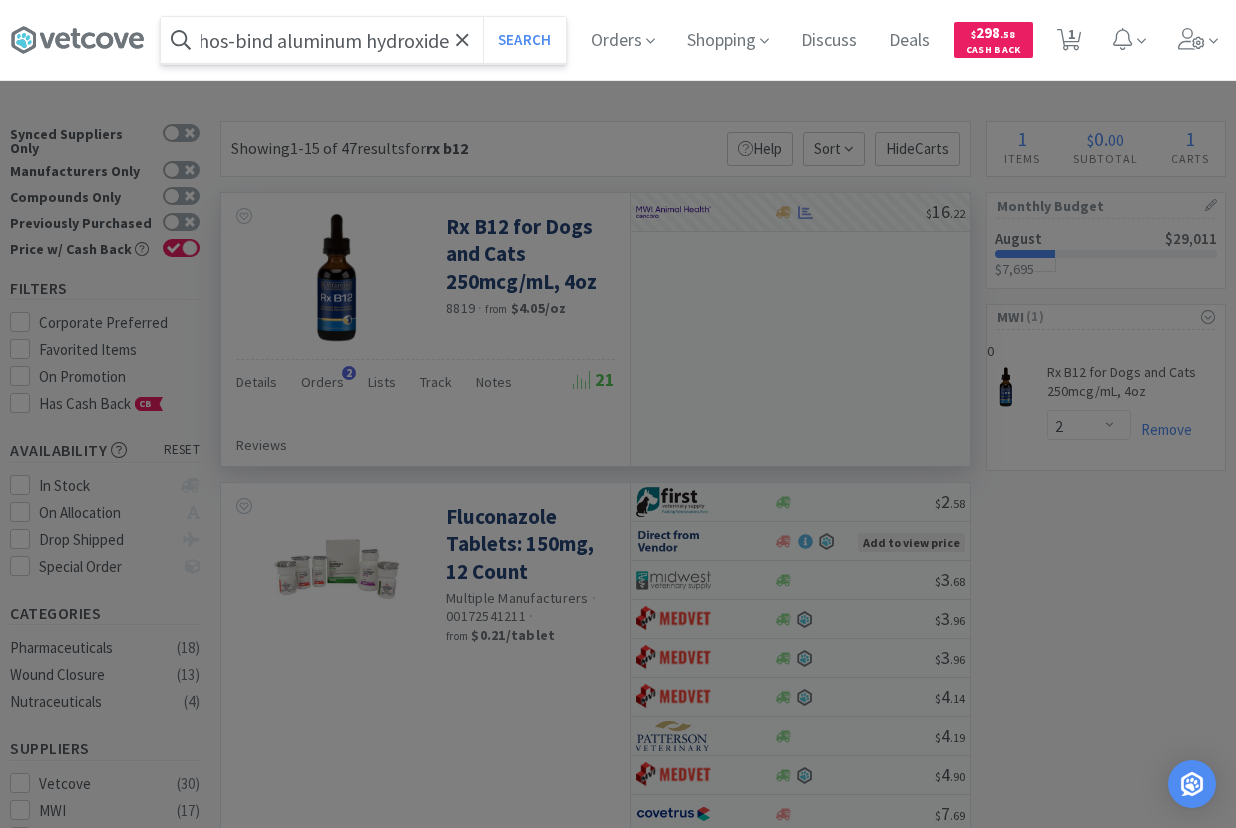 type on "rx phos-bind aluminum hydroxide" 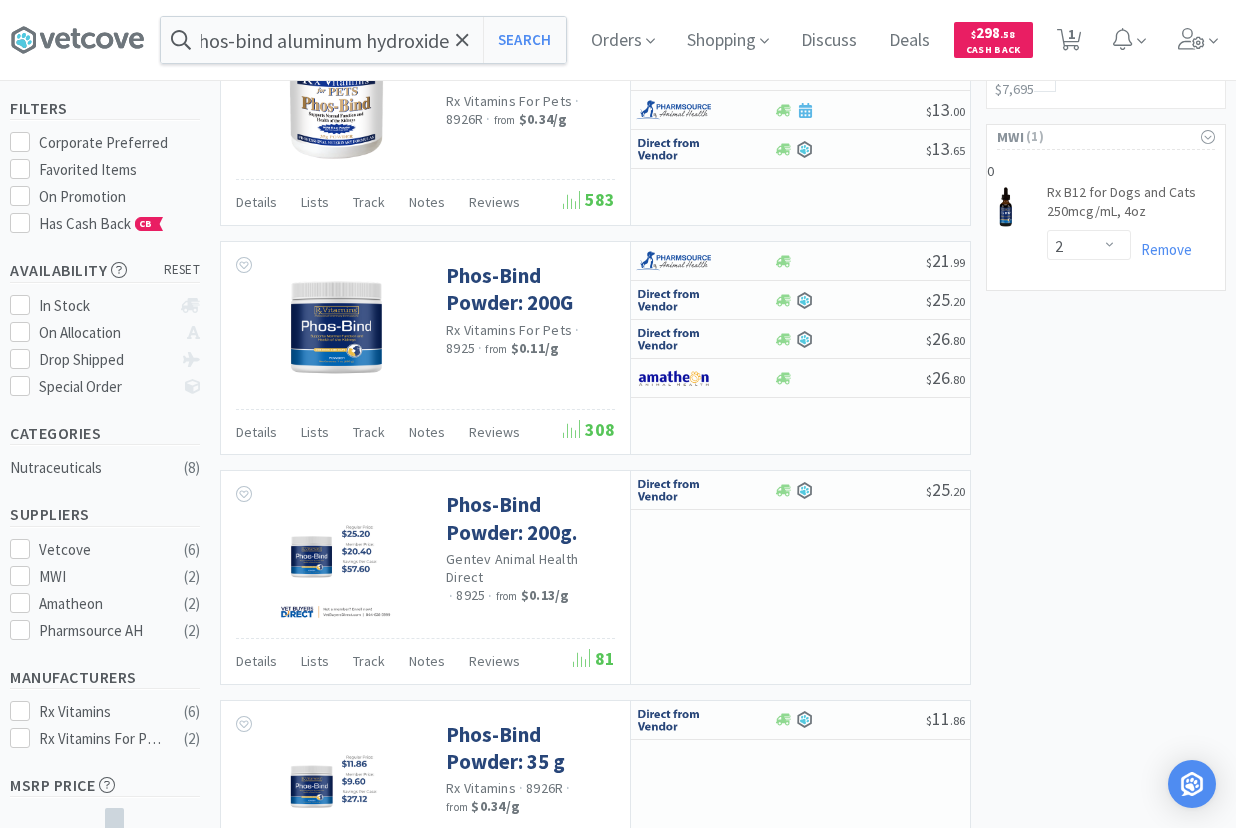 scroll, scrollTop: 0, scrollLeft: 0, axis: both 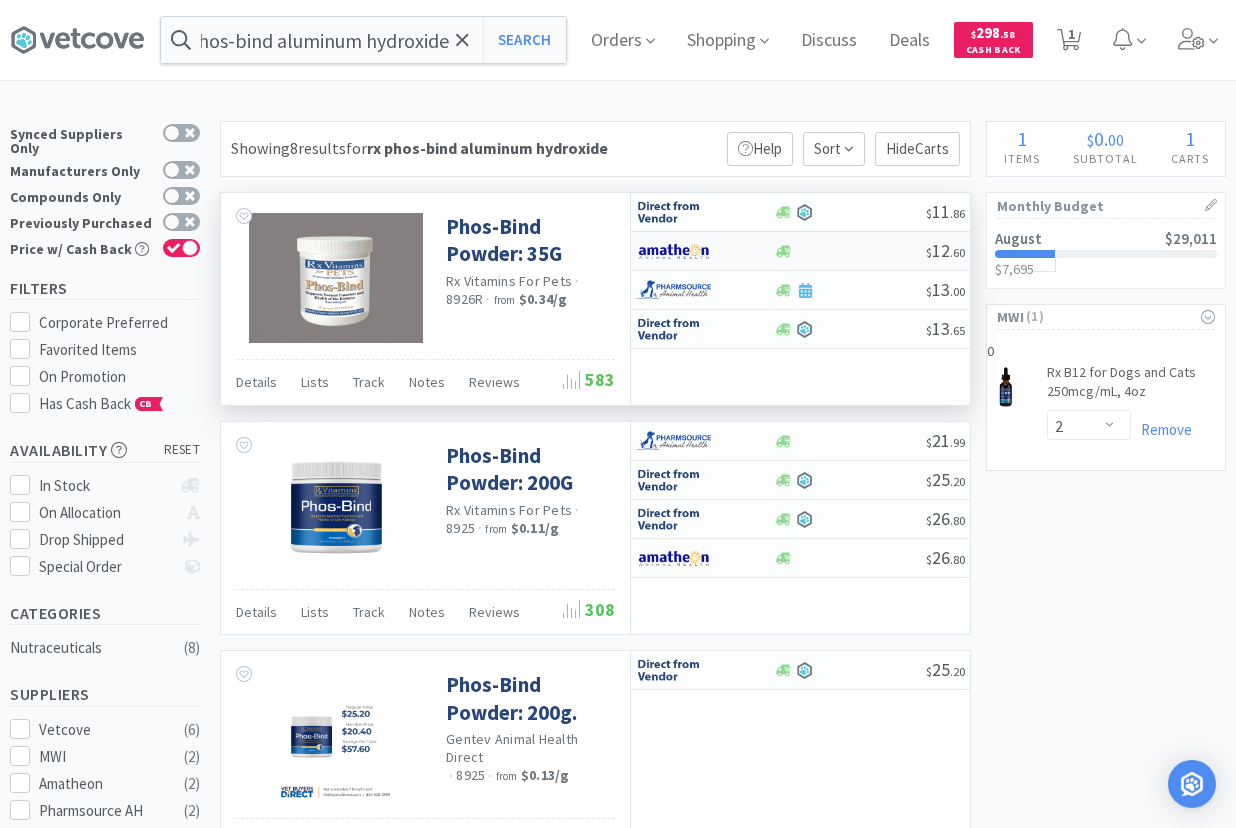click at bounding box center (673, 251) 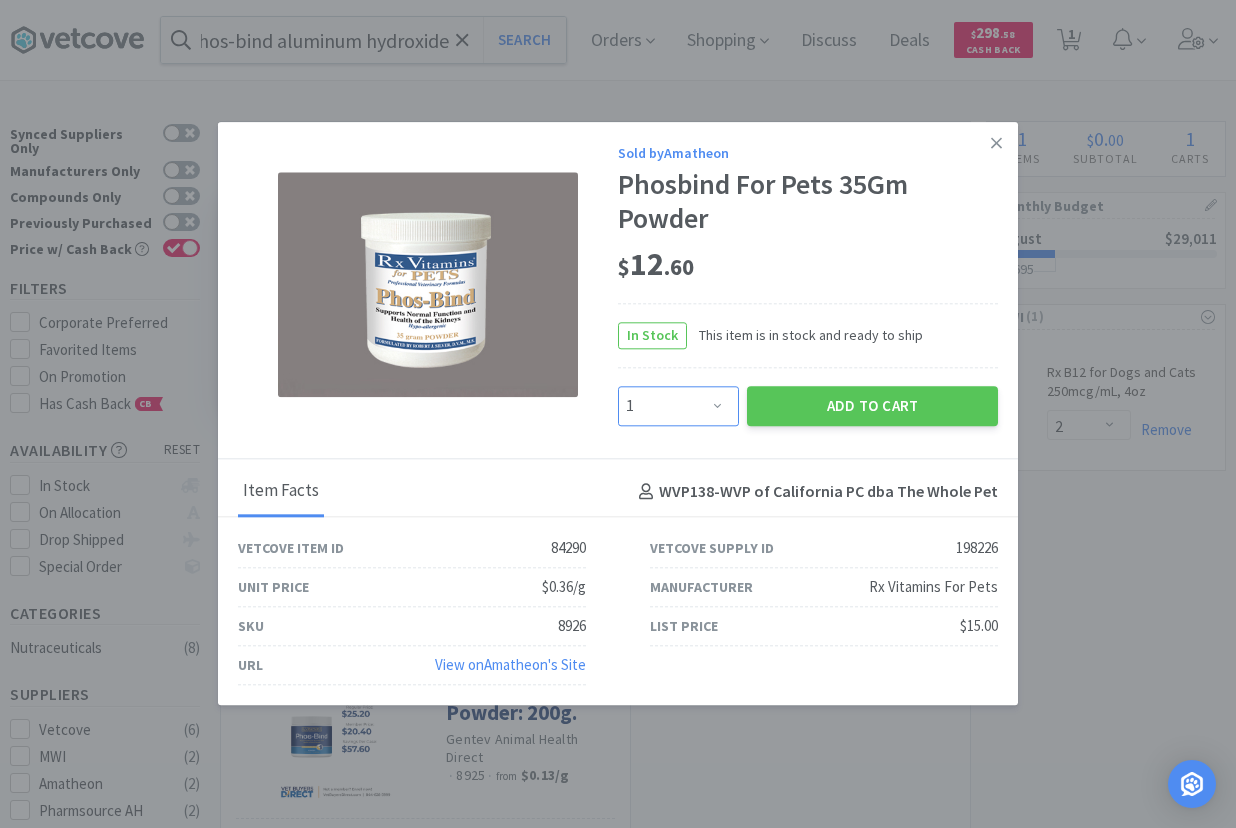 click on "Enter Quantity 1 2 3 4 5 6 7 8 9 10 11 12 13 14 15 16 17 18 19 20 Enter Quantity" at bounding box center [678, 406] 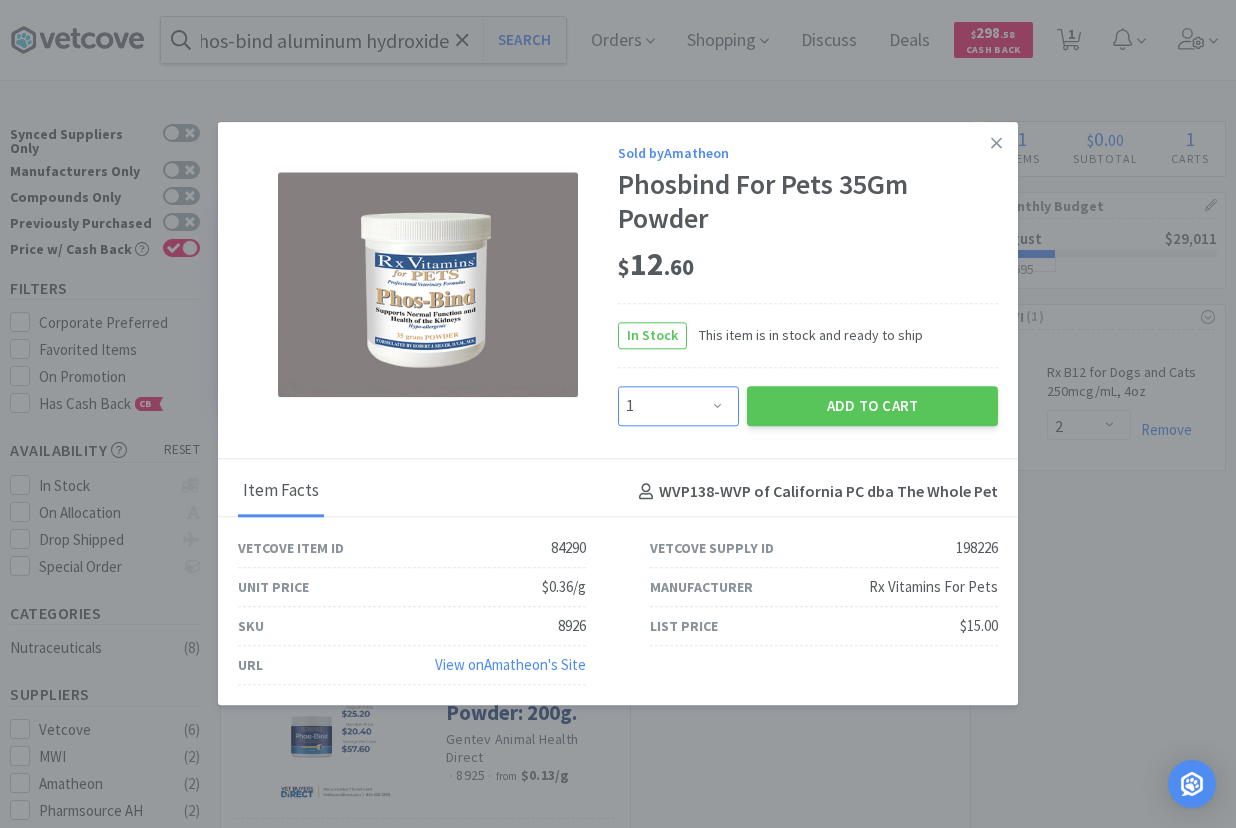 select on "4" 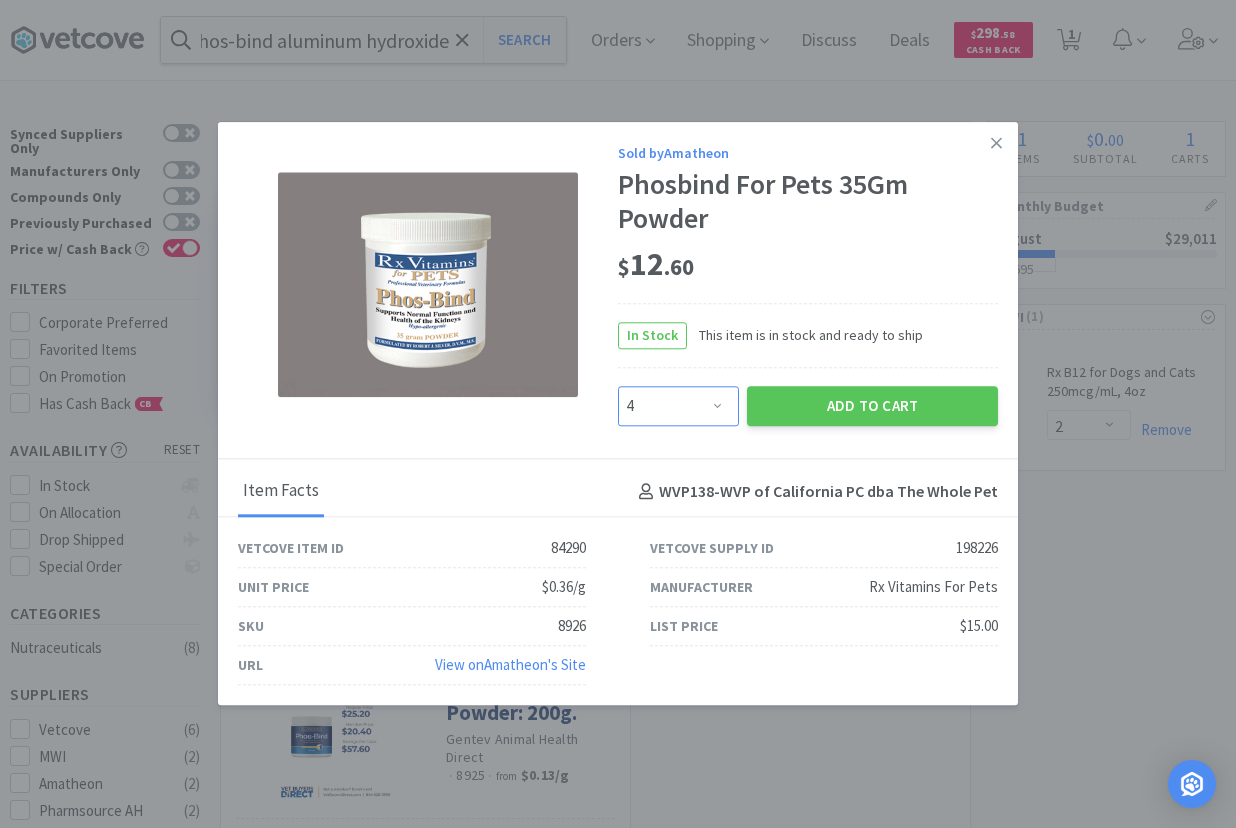 click on "4" at bounding box center (0, 0) 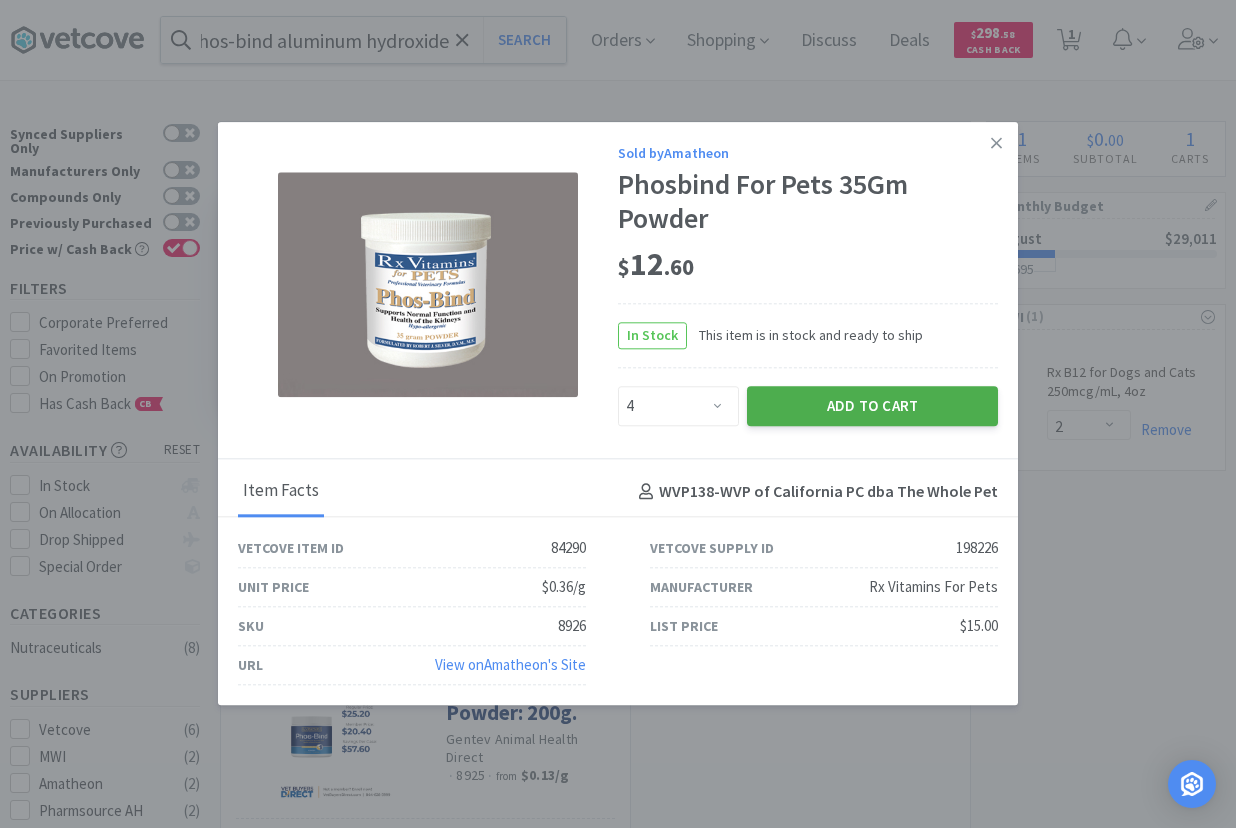 click on "Add to Cart" at bounding box center [872, 406] 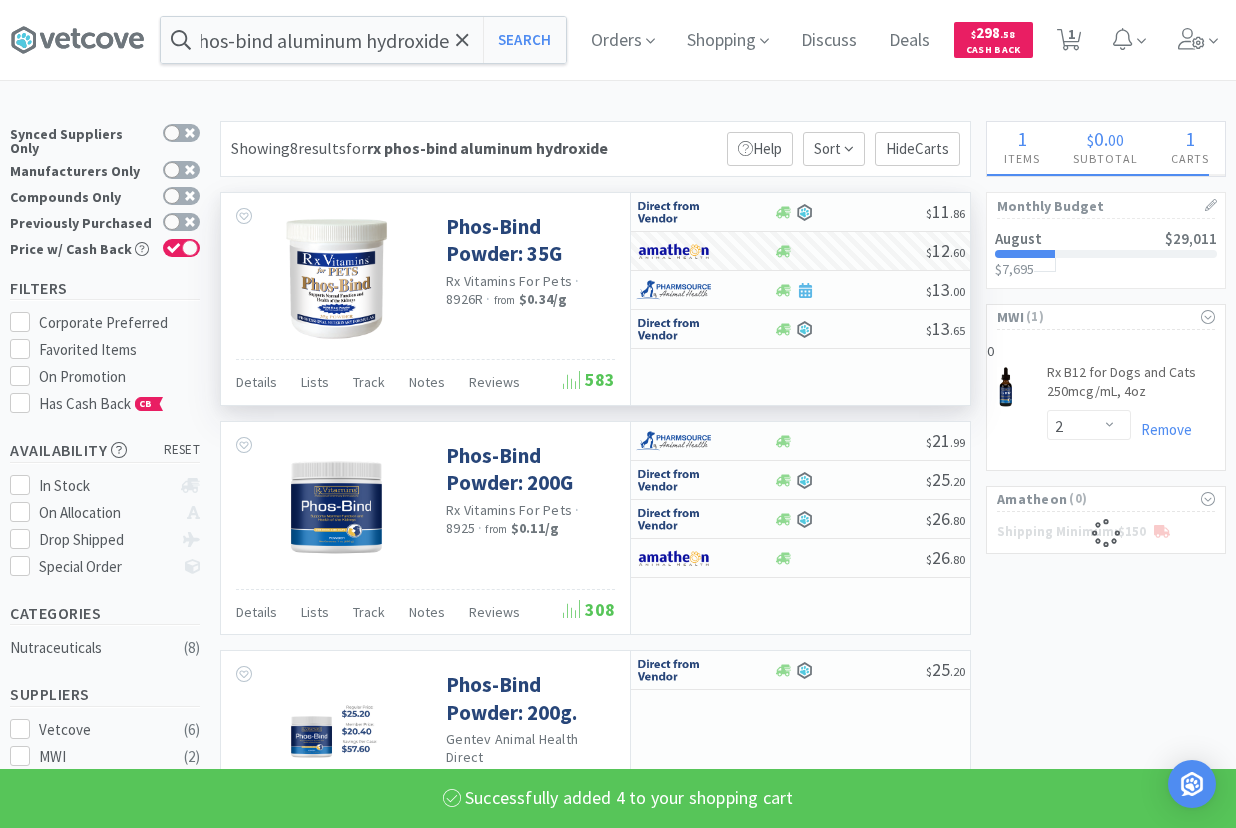 select on "4" 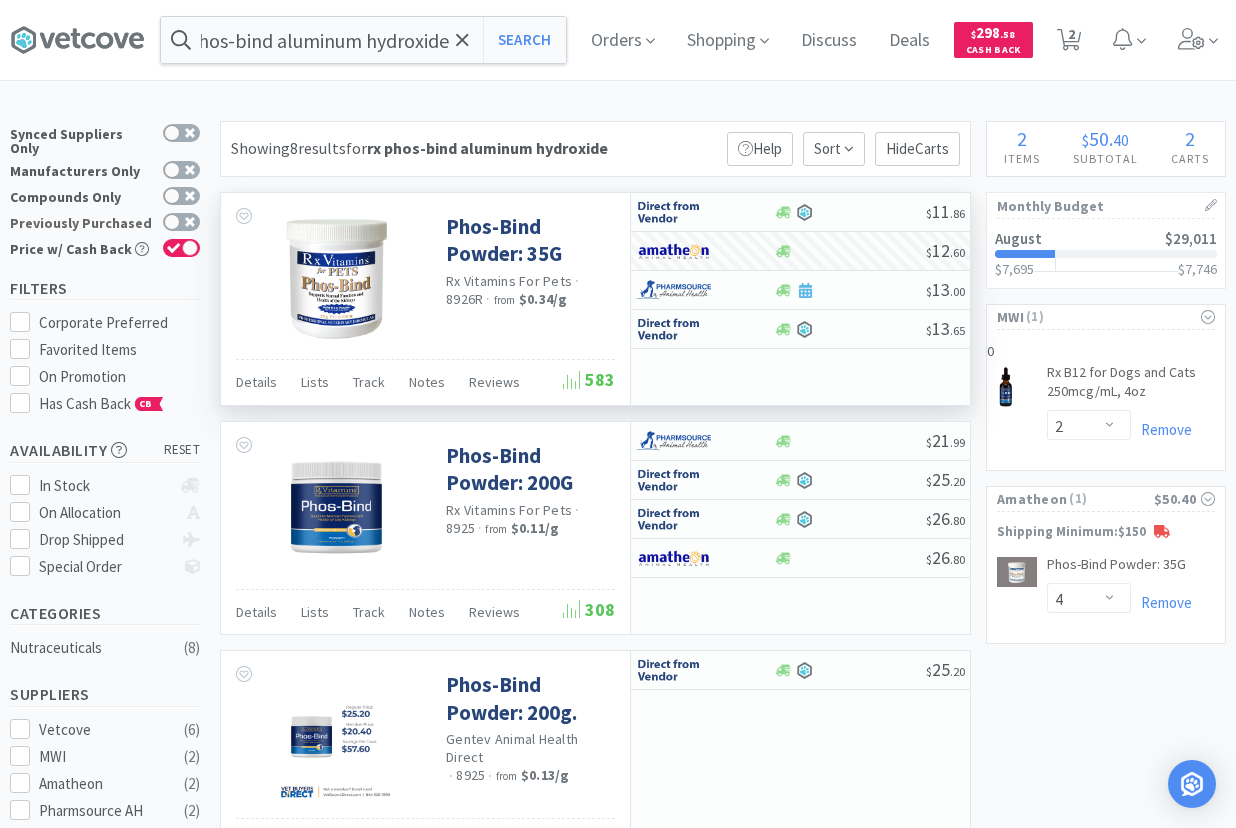 click on "Previously Purchased" at bounding box center [105, 223] 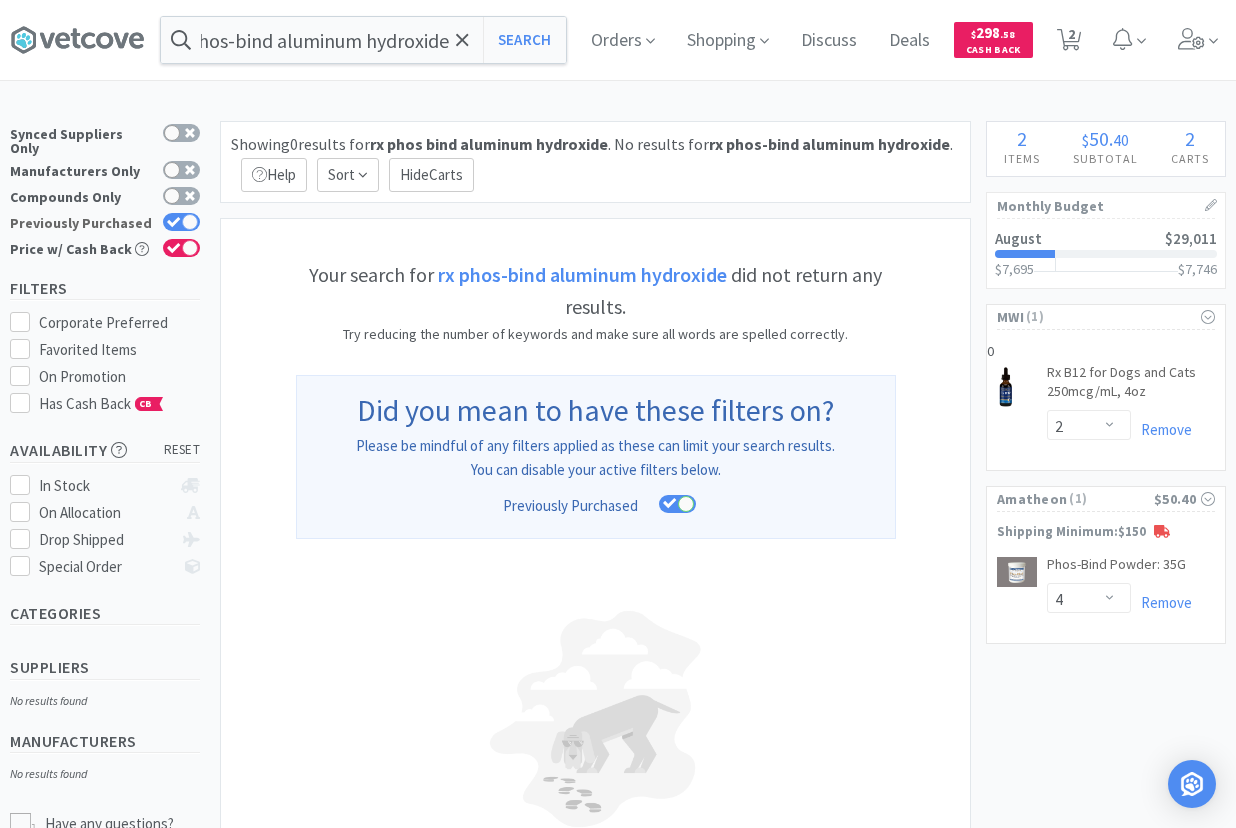 click on "Previously Purchased" at bounding box center [105, 223] 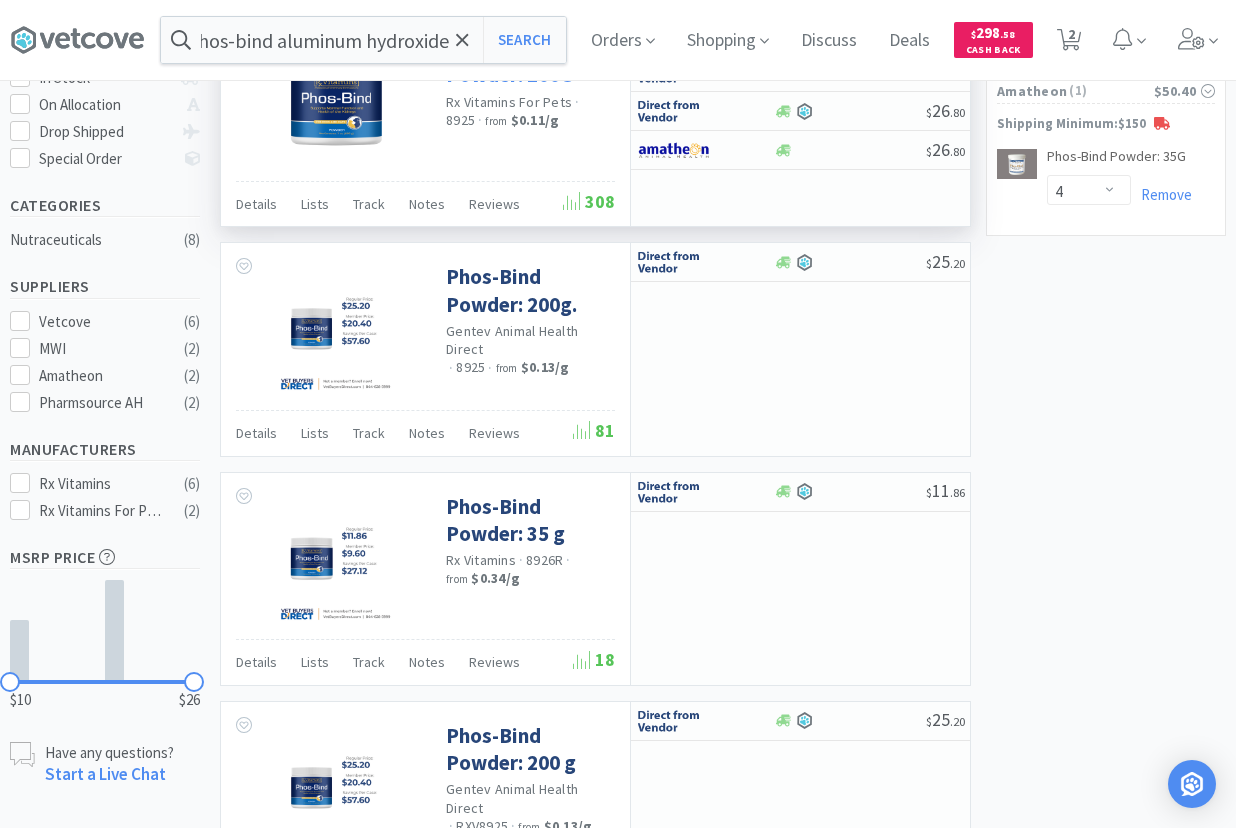 scroll, scrollTop: 612, scrollLeft: 0, axis: vertical 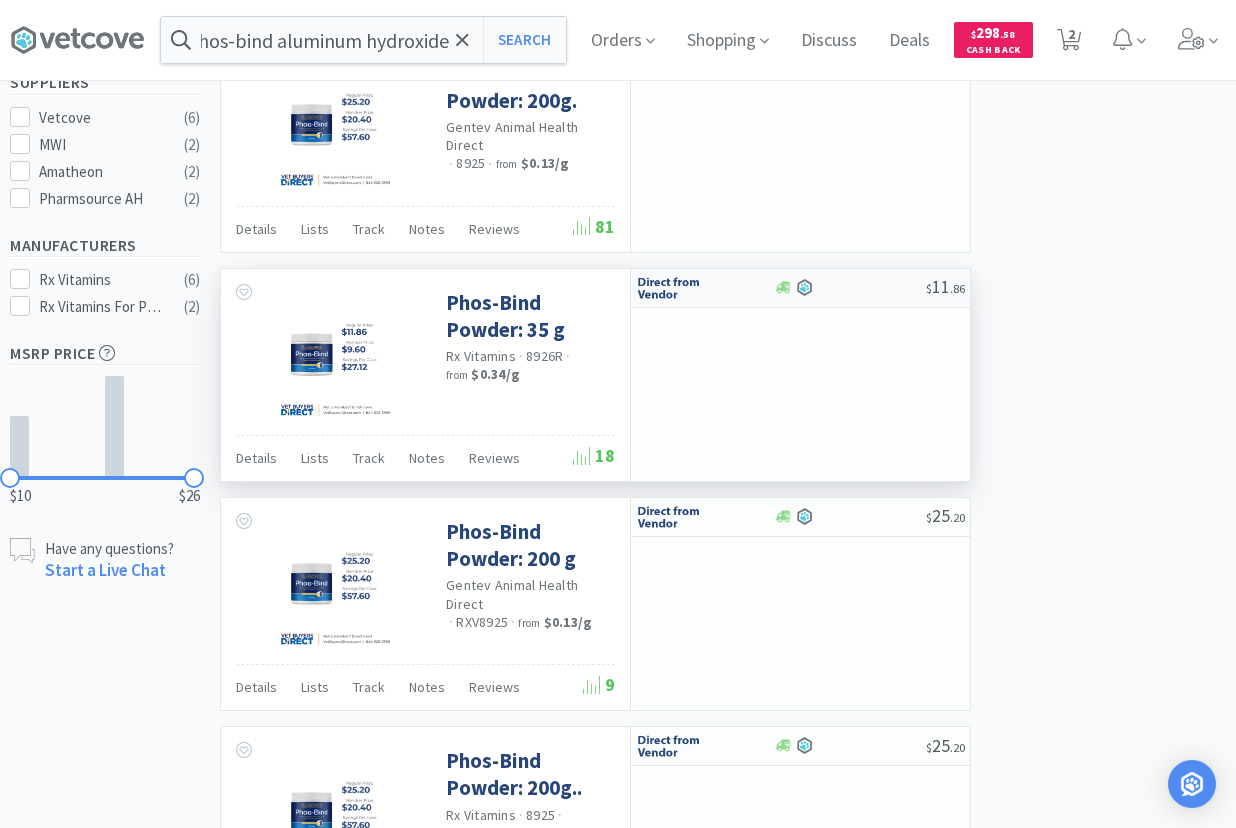 click at bounding box center (673, 288) 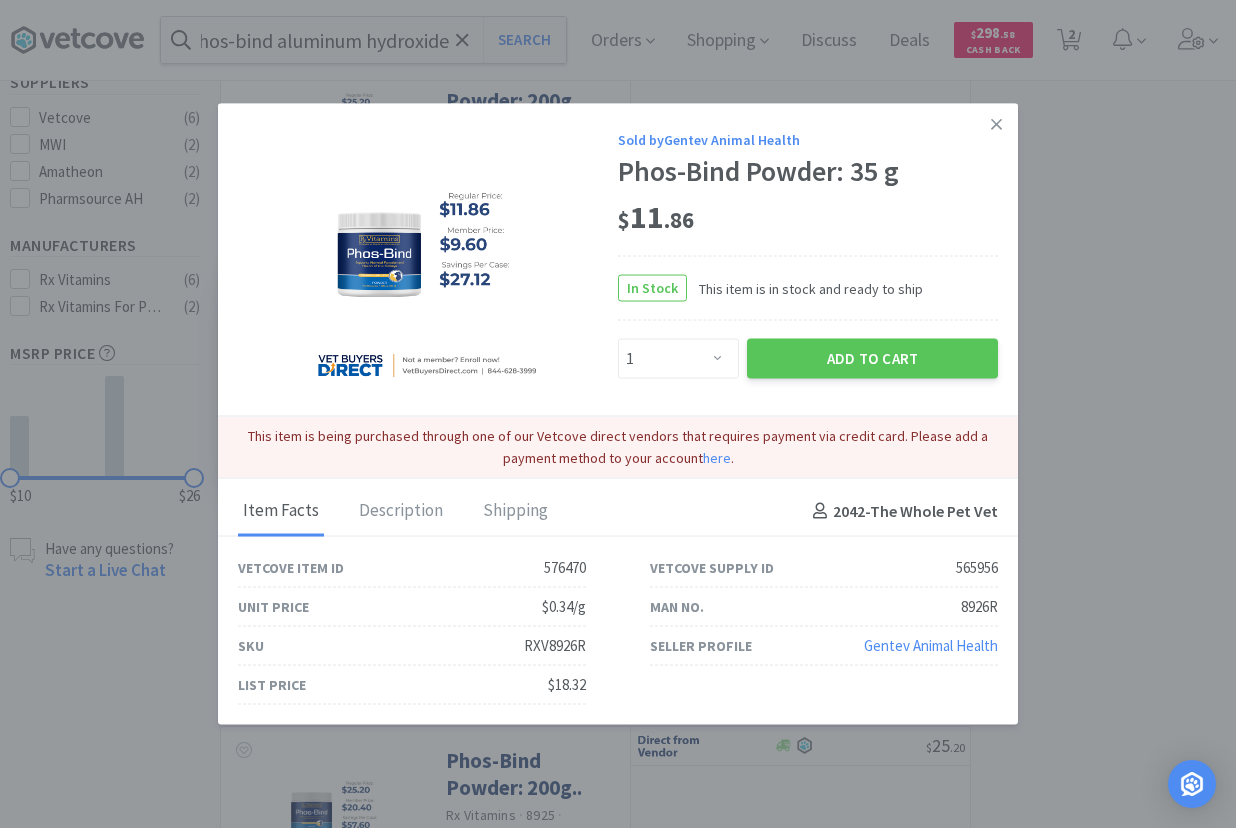 click on "here" at bounding box center (717, 458) 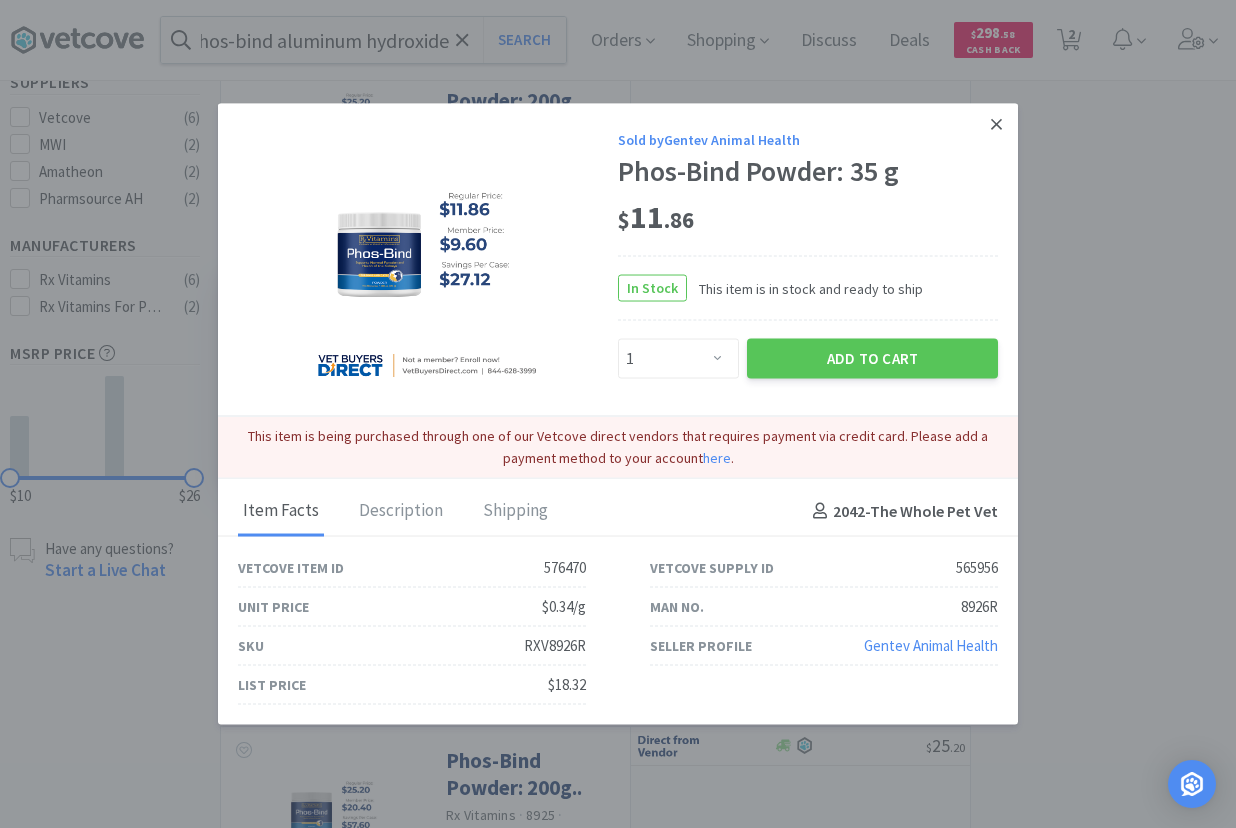 click 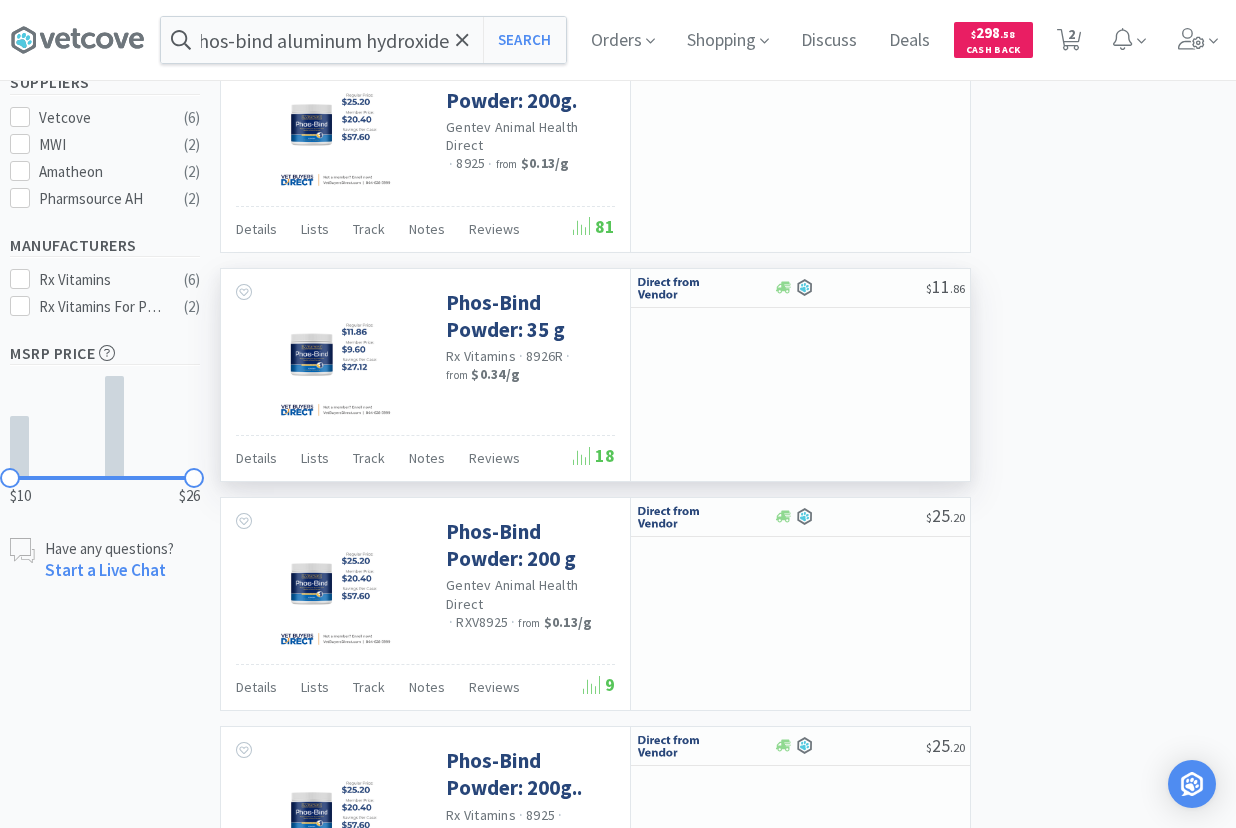 click on "× Filter Results Synced Suppliers Only     Manufacturers Only     Compounds Only     Previously Purchased     Price w/ Cash Back     Filters   Corporate Preferred   Favorited Items   On Promotion   Has Cash Back  CB Availability    reset In Stock     On Allocation     Drop Shipped     Special Order     Categories Nutraceuticals ( 8 ) Suppliers   Vetcove ( 6 )   MWI ( 2 )   Amatheon ( 2 )   Pharmsource AH ( 2 ) Manufacturers   Rx Vitamins ( 6 )   Rx Vitamins For Pets ( 2 ) MSRP Price   $10 $26 Have any questions? Start a Live Chat Showing  8  results  for  rx phos-bind aluminum hydroxide     Filters  Help Sort   Hide  Carts Phos-Bind Powder: 35G Rx Vitamins For Pets · 8926R · from     $0.34 / g       Details     Lists     Track     Notes     Reviews     583 $ 11 . 86 $ 12 . 60 $ 13 . 00 $ 13 . 65 Phos-Bind Powder: 200G Rx Vitamins For Pets · 8925 · from     $0.11 / g       Details     Lists     Track     Notes     Reviews     308 $ 21 . 99 $ 25 . 20 $ 26 . 80 $ 26 . 80 Phos-Bind Powder: 200g. · 8925 ·" at bounding box center [618, 487] 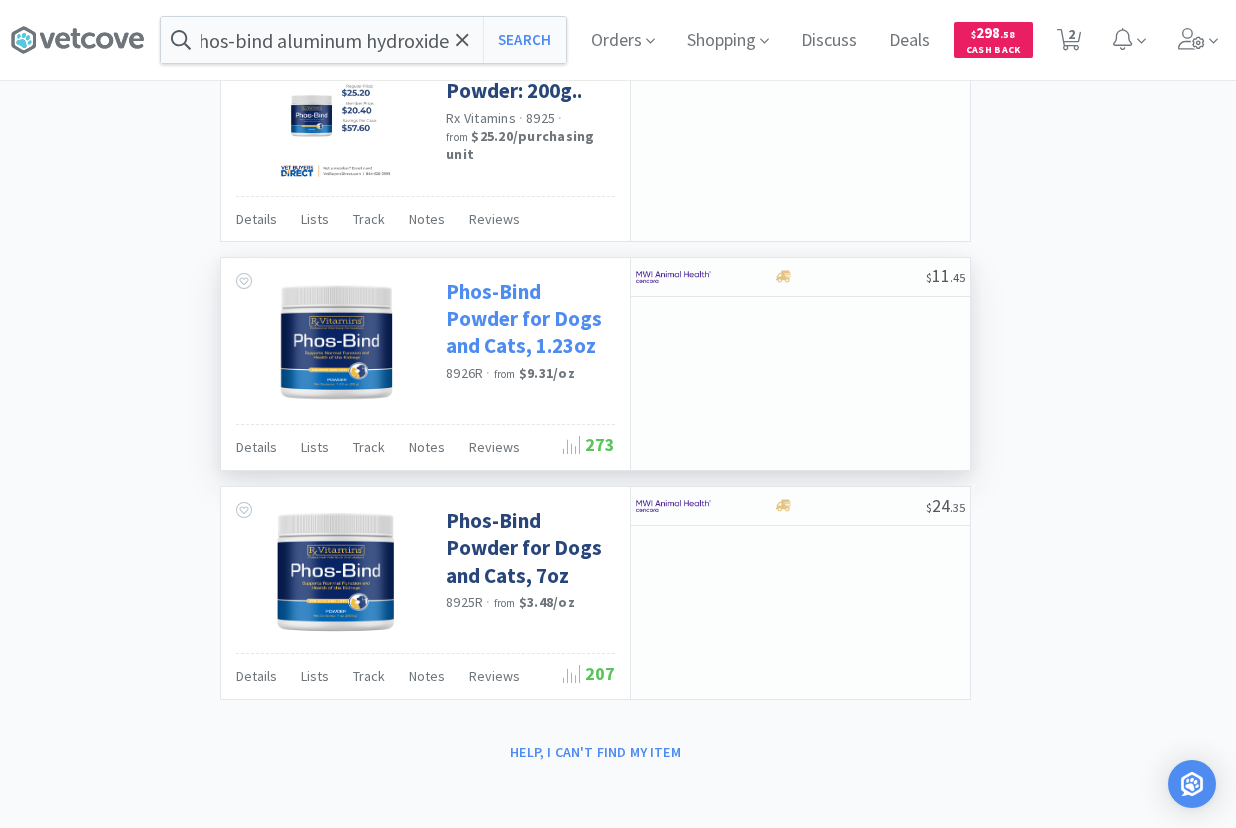 scroll, scrollTop: 1302, scrollLeft: 0, axis: vertical 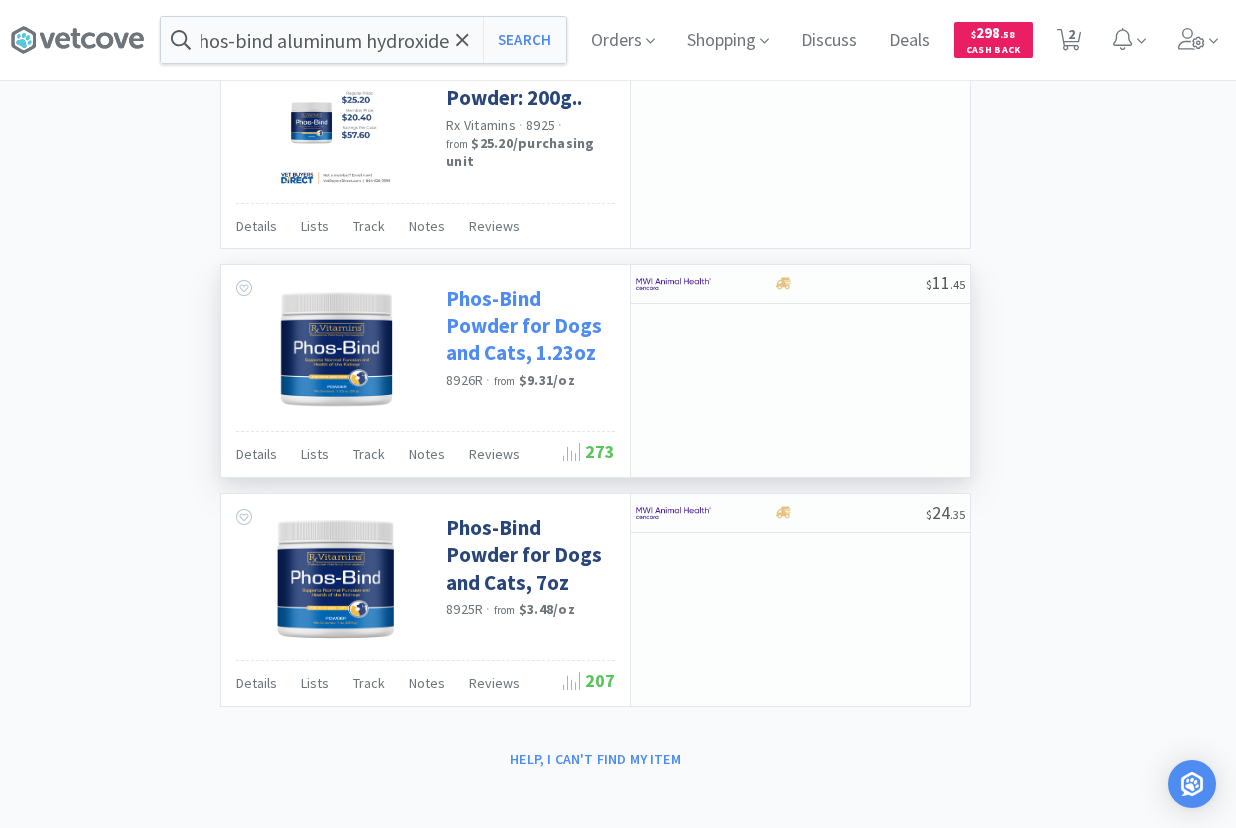 click on "Phos-Bind Powder for Dogs and Cats, 1.23oz" at bounding box center [528, 326] 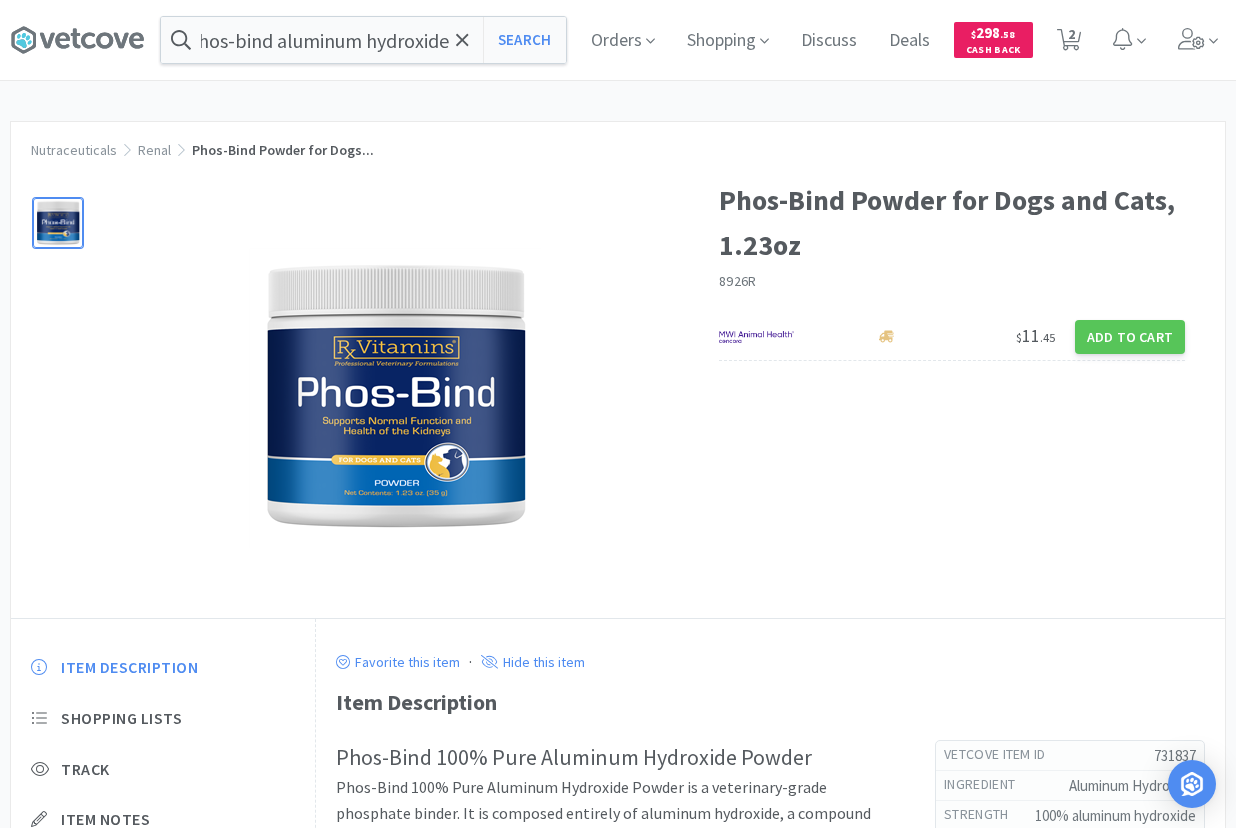 select on "2" 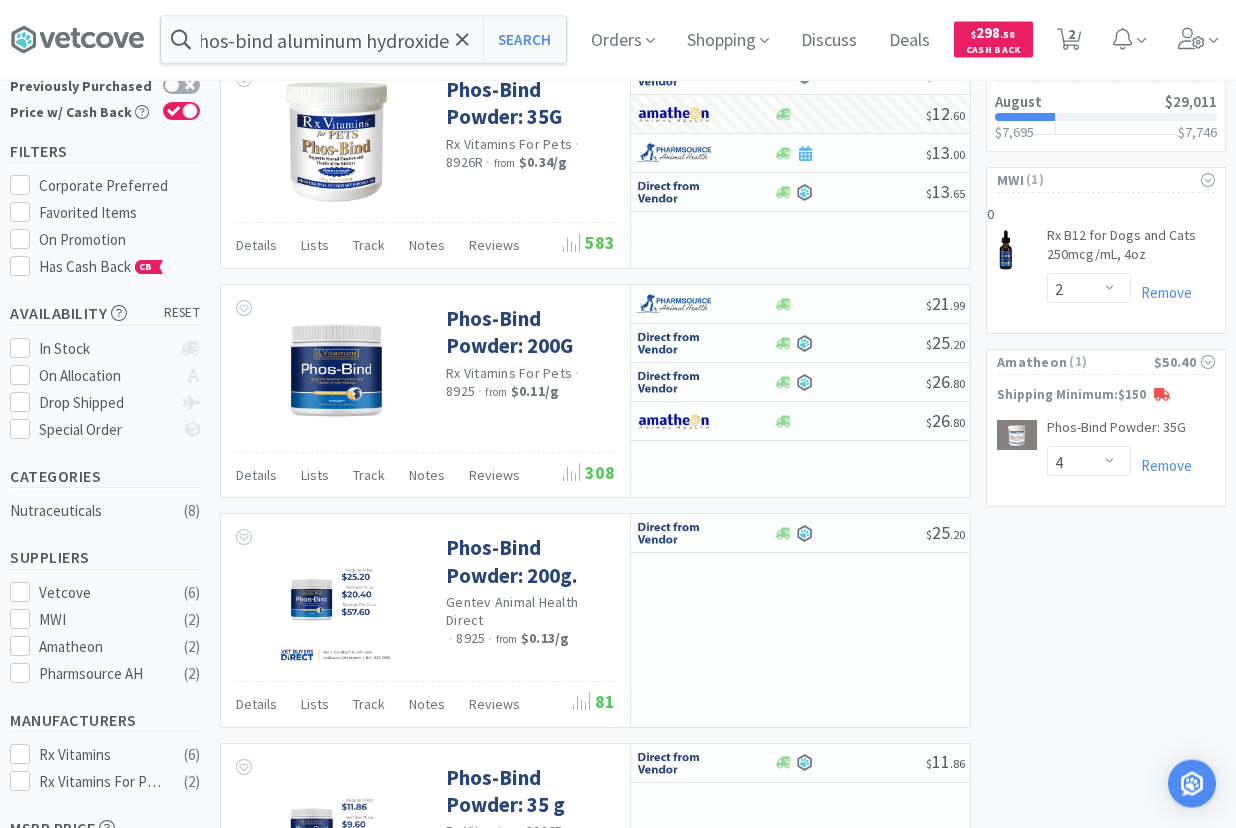 scroll, scrollTop: 0, scrollLeft: 0, axis: both 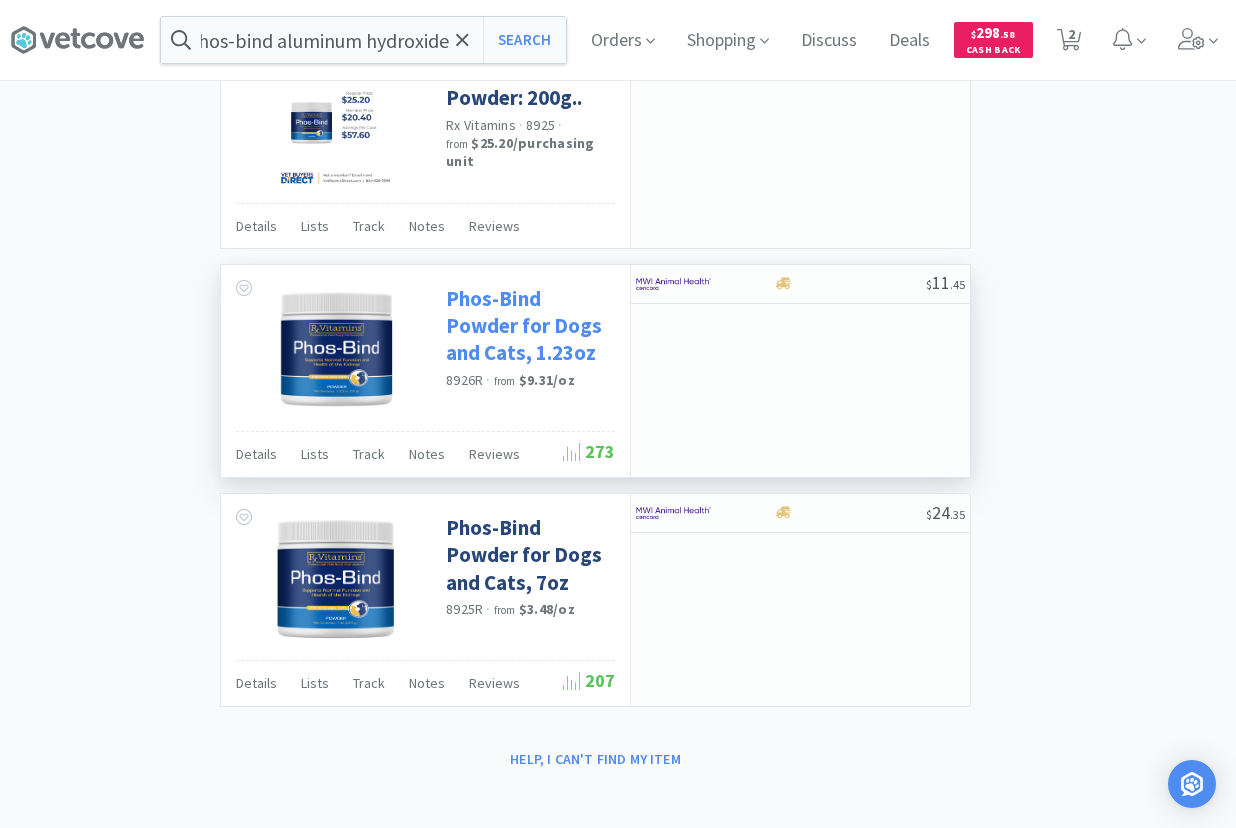click on "Phos-Bind Powder for Dogs and Cats, 1.23oz" at bounding box center [528, 326] 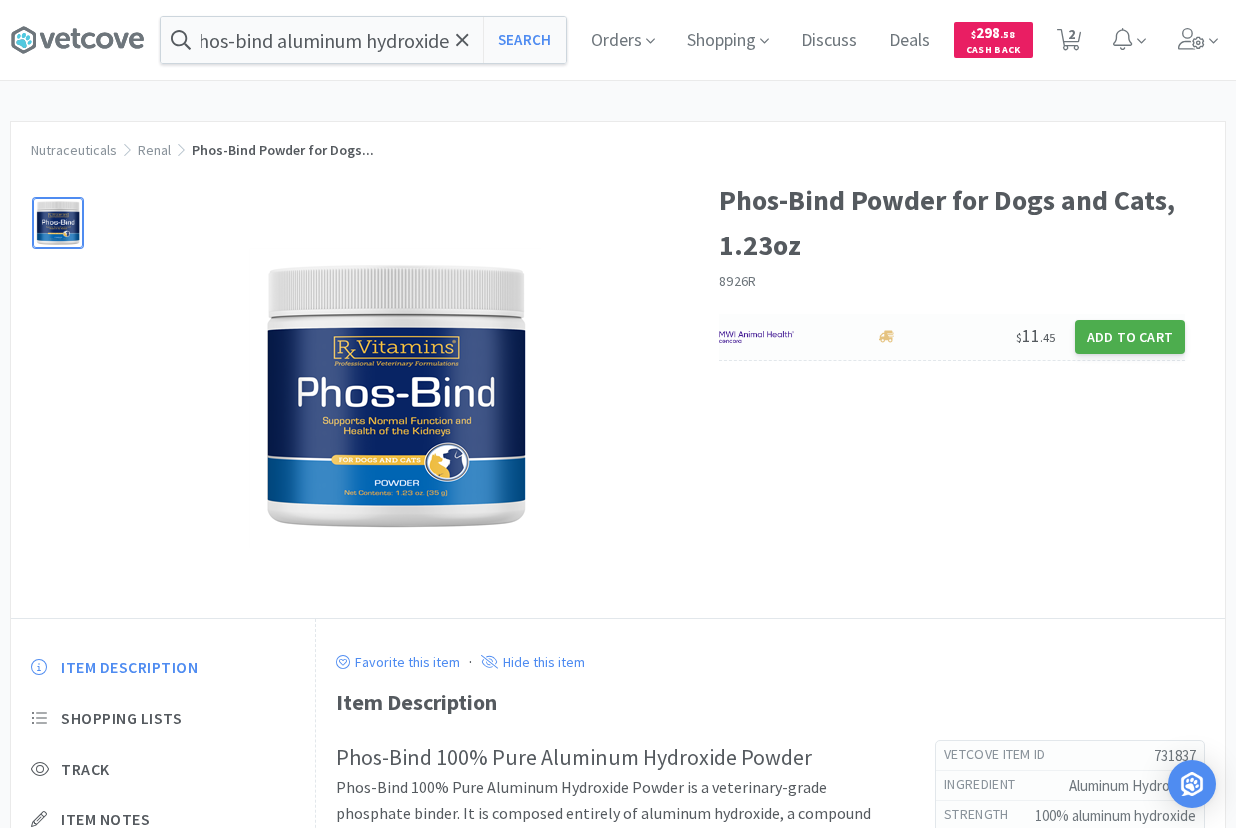 click on "Add to Cart" at bounding box center (1130, 337) 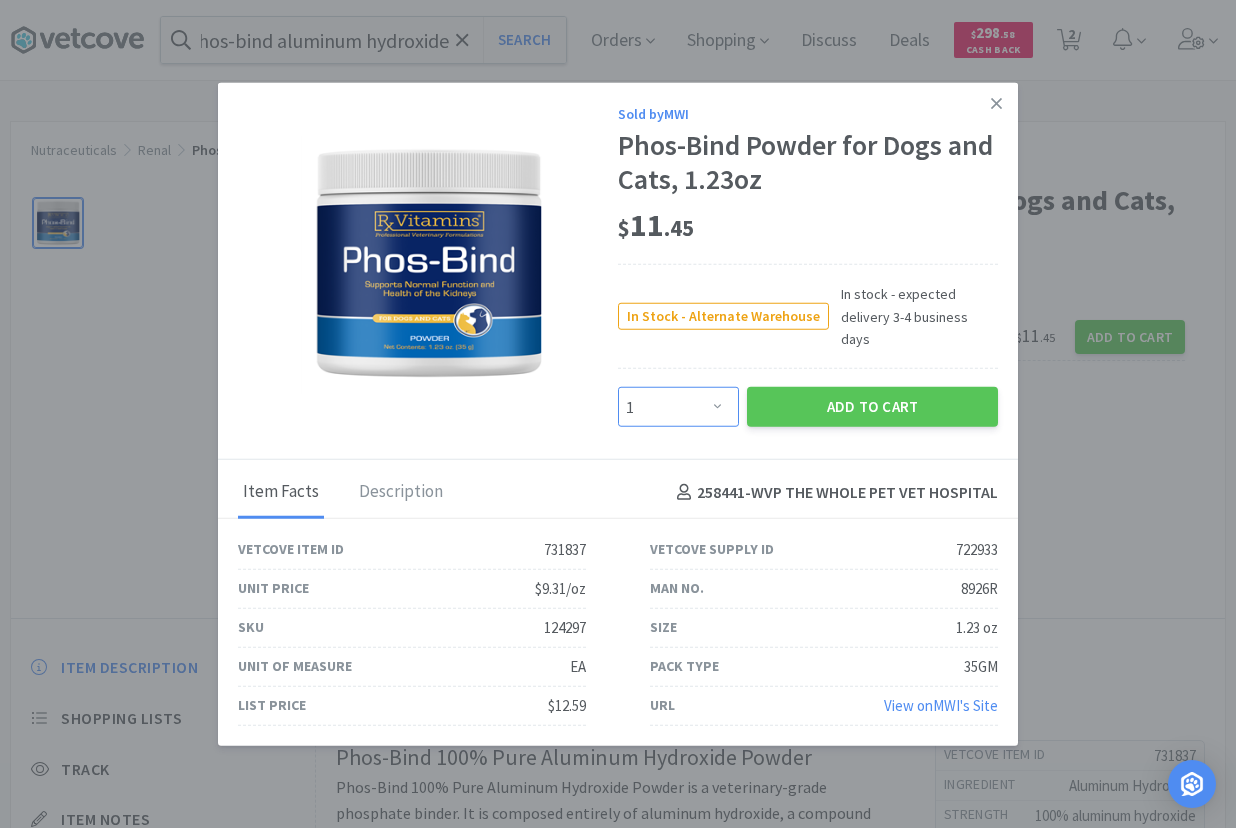 click on "Enter Quantity 1 2 3 4 5 6 7 8 9 10 11 12 13 14 15 16 17 18 19 20 Enter Quantity" at bounding box center (678, 407) 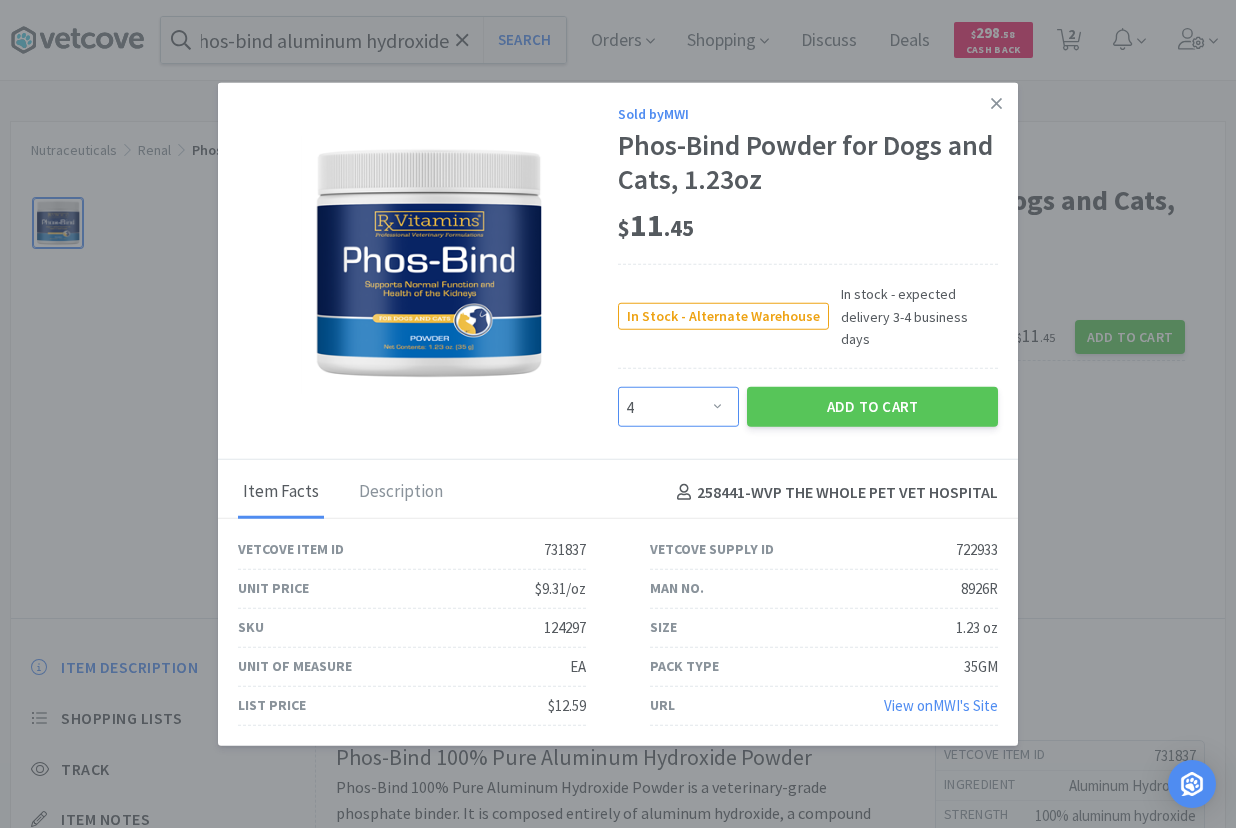 click on "4" at bounding box center [0, 0] 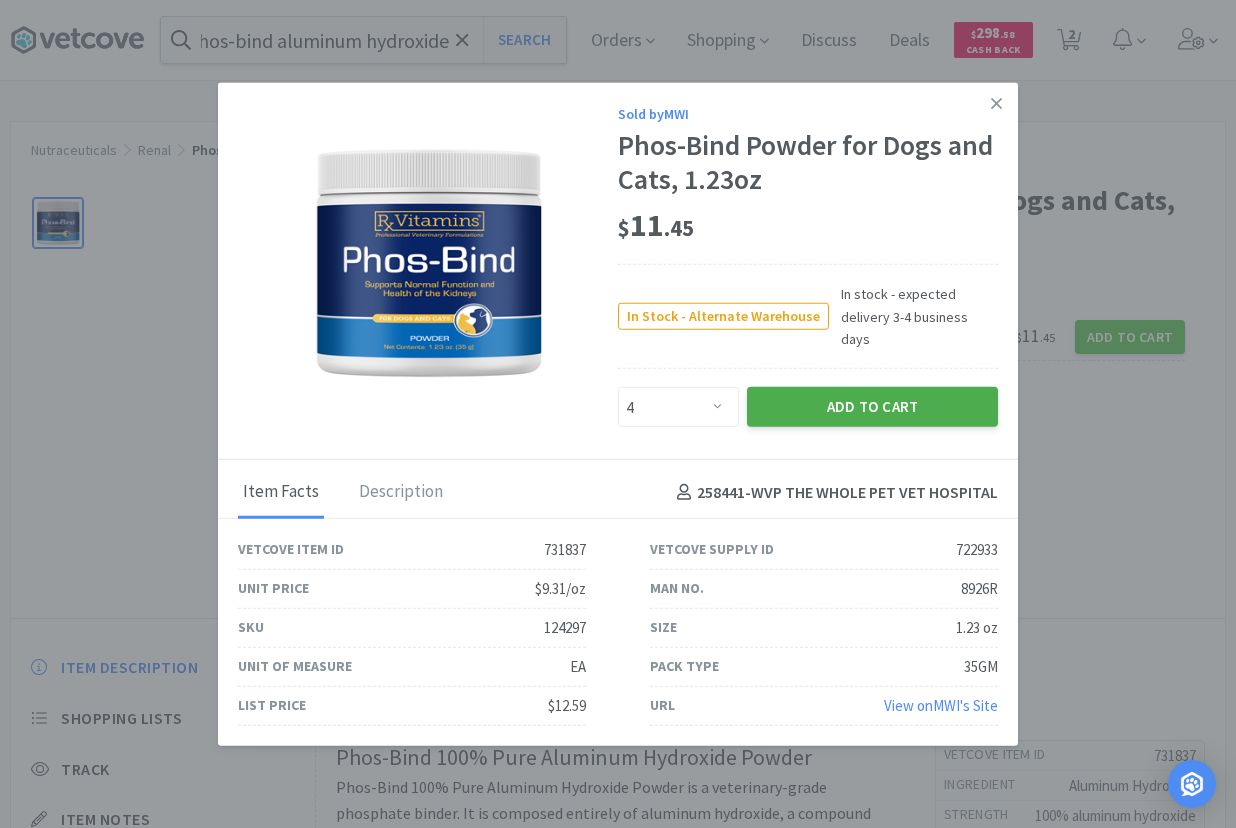 click on "Add to Cart" at bounding box center (872, 407) 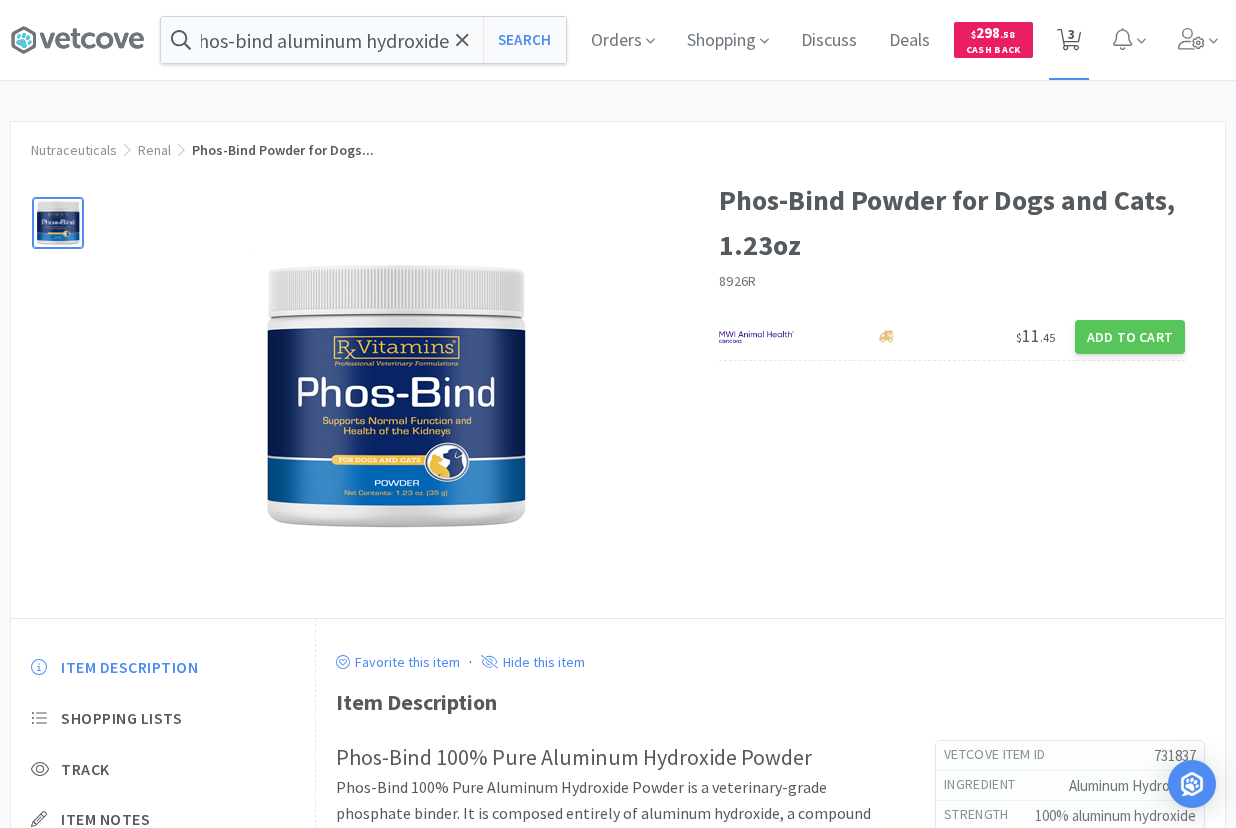 click 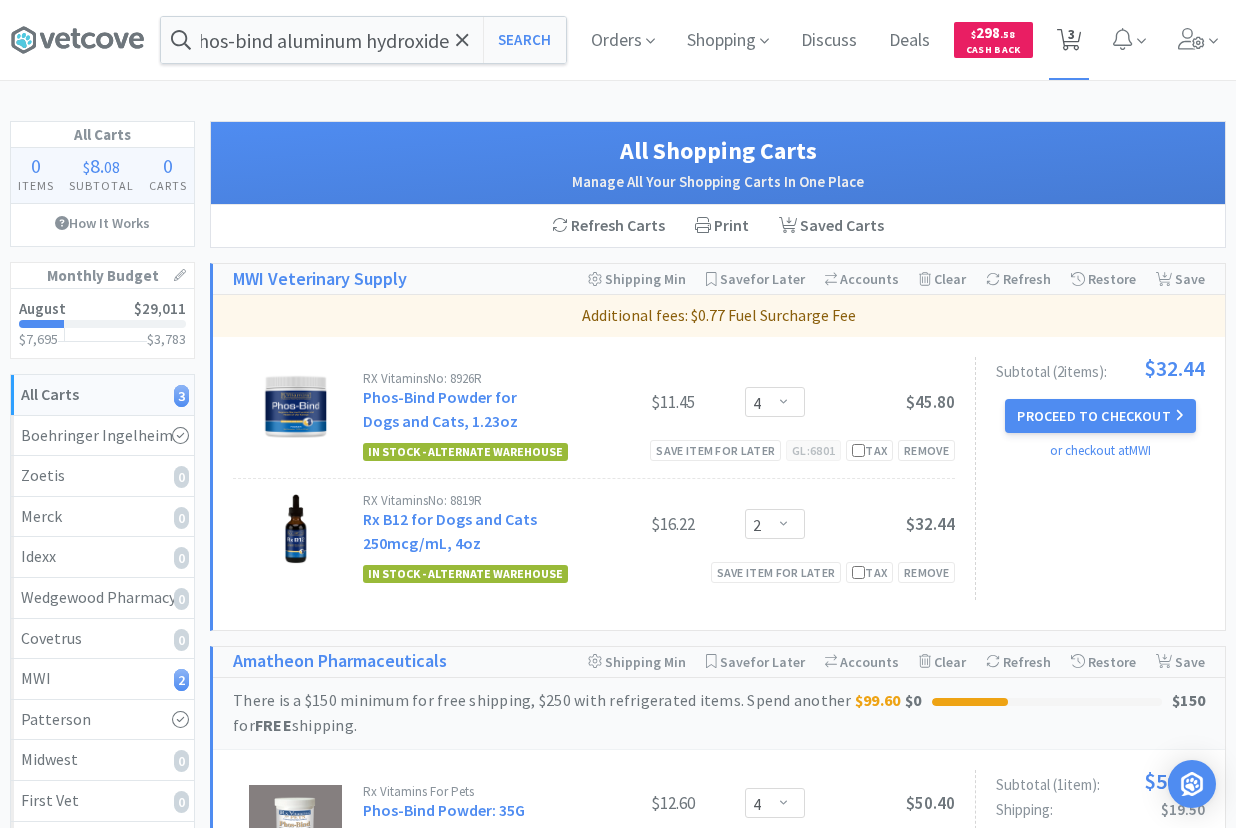 scroll, scrollTop: 0, scrollLeft: 36, axis: horizontal 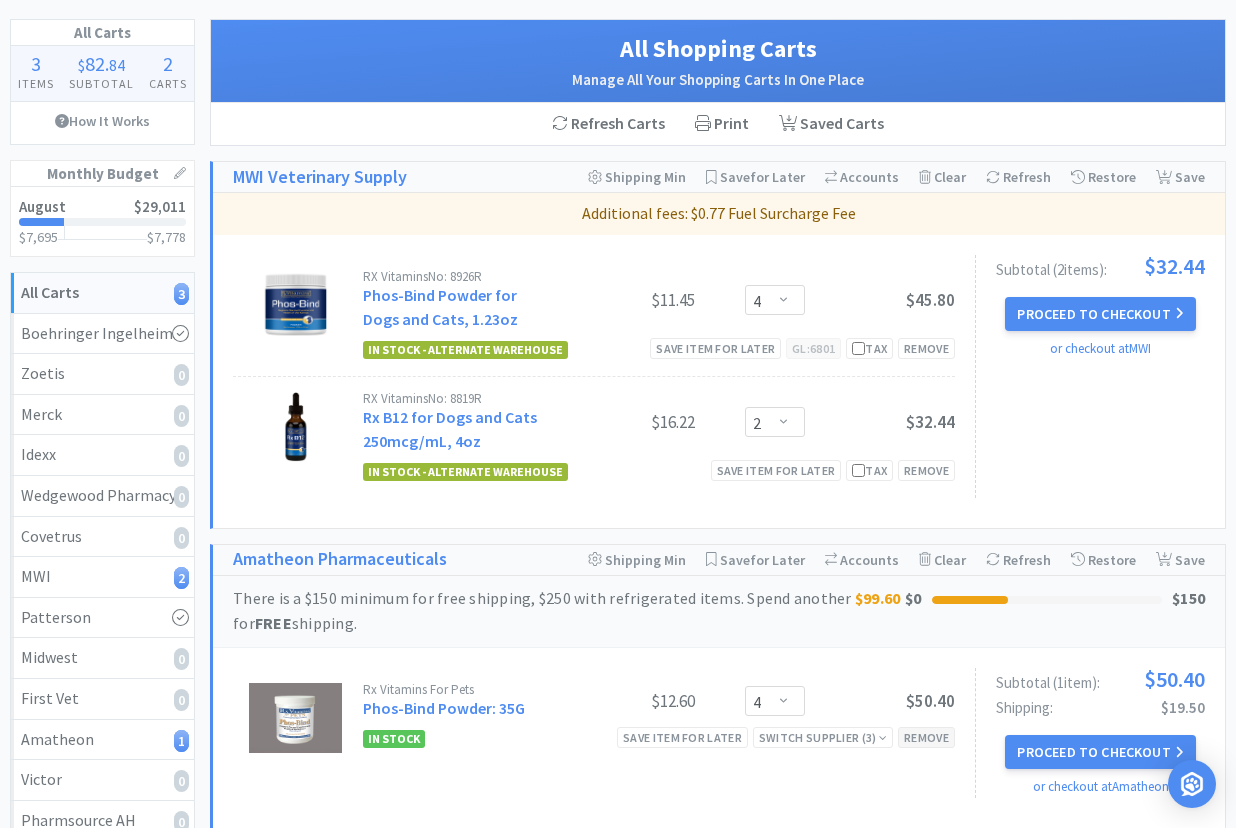 click on "Remove" at bounding box center [926, 737] 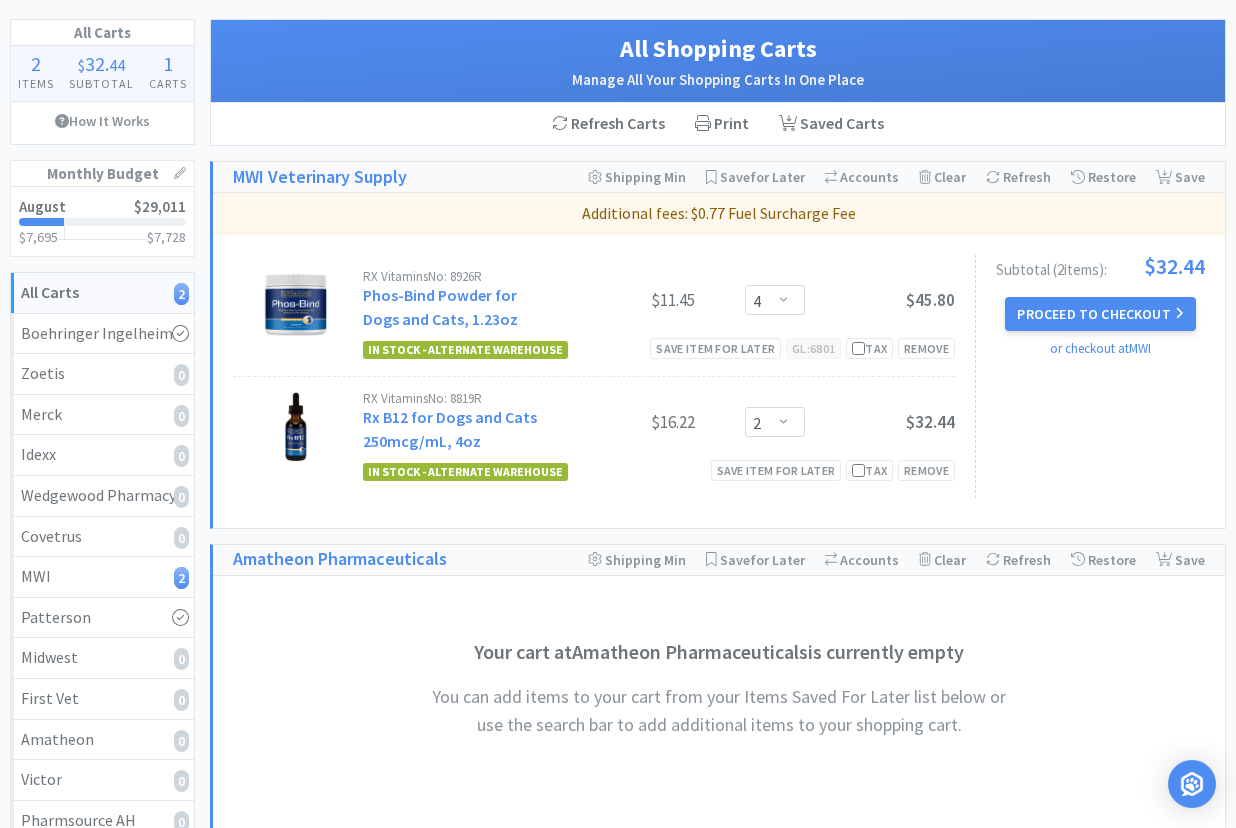 click on "Subtotal ( 2  item s ):    $32.44 Proceed to Checkout or checkout at  MWI" at bounding box center [1090, 376] 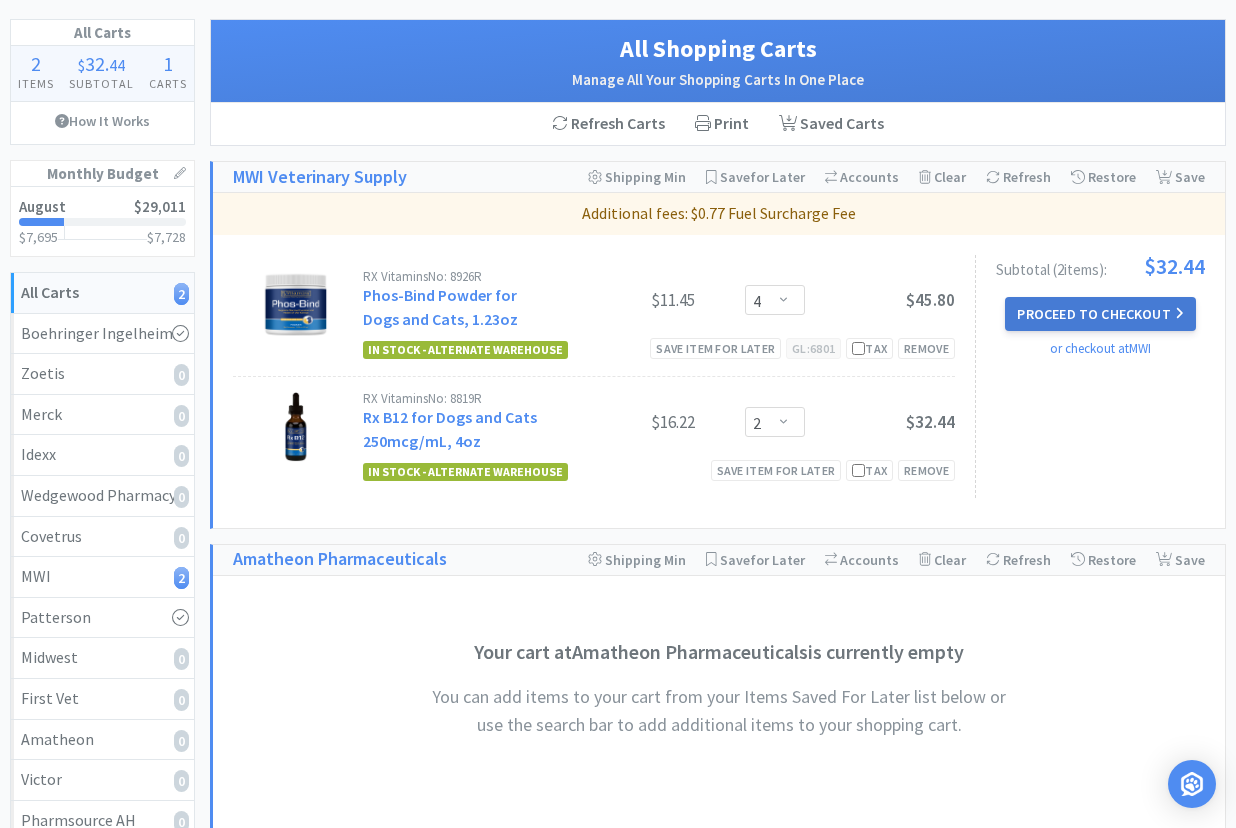 click on "Proceed to Checkout" at bounding box center [1100, 314] 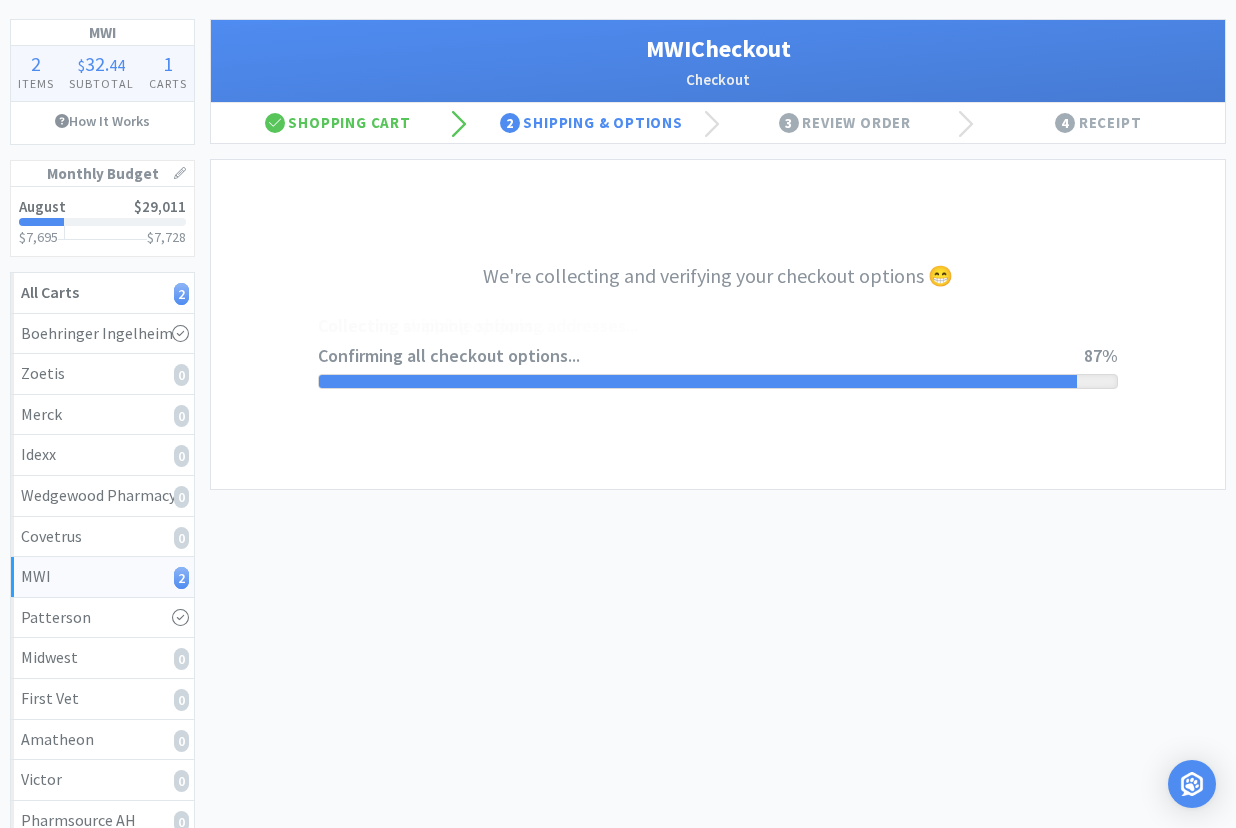 select on "STD_" 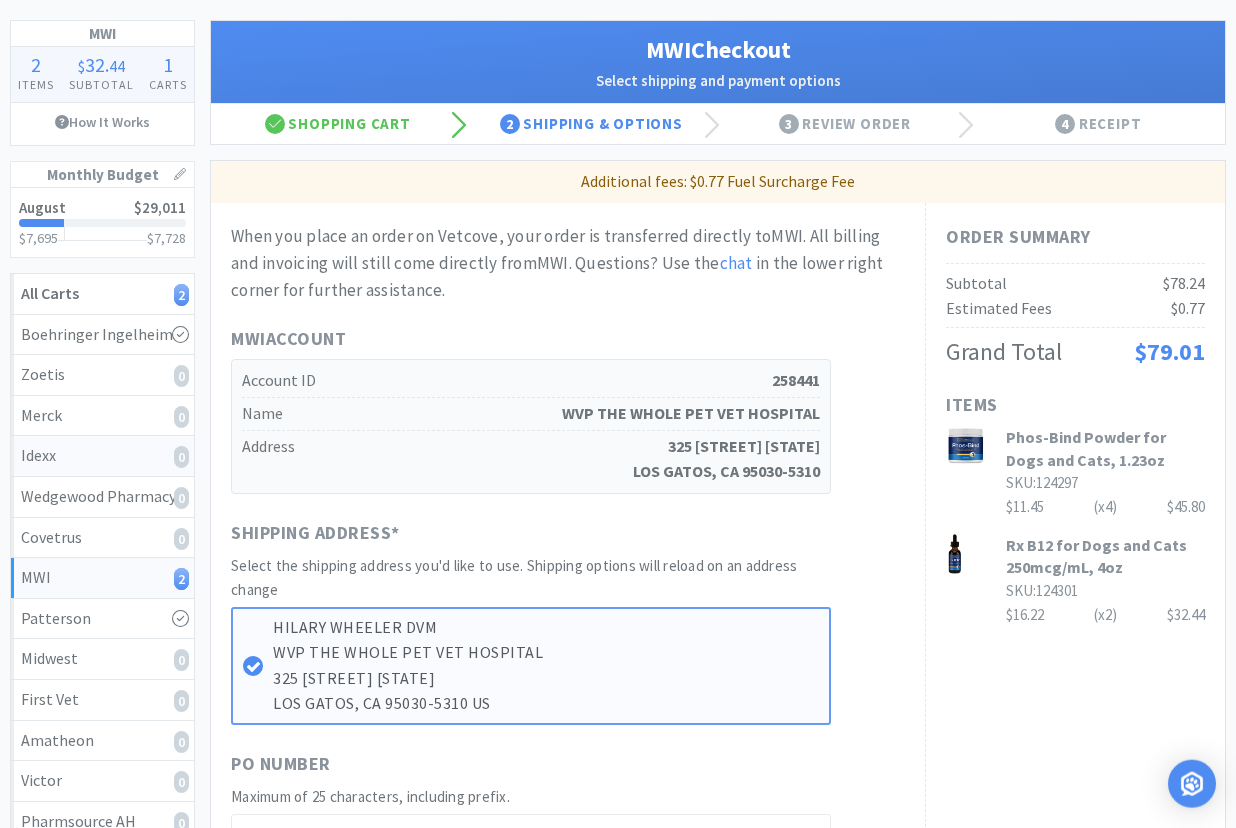 scroll, scrollTop: 102, scrollLeft: 0, axis: vertical 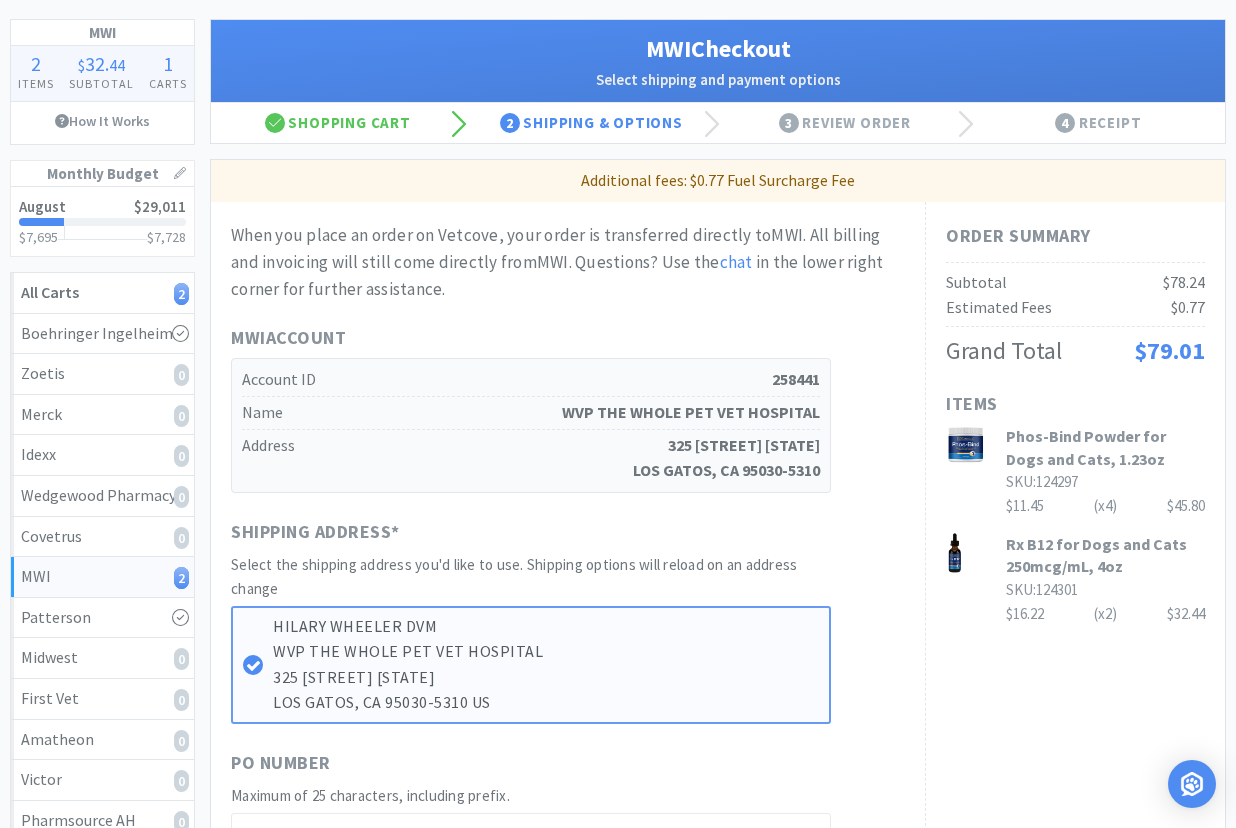 click on "Shipping Address * Select the shipping address you'd like to use. Shipping options will reload on an address change HILARY WHEELER DVM WVP THE WHOLE PET VET HOSPITAL 325 LOS GATOS SARATOGA RD LOS GATOS, CA 95030-5310 US" at bounding box center [568, 621] 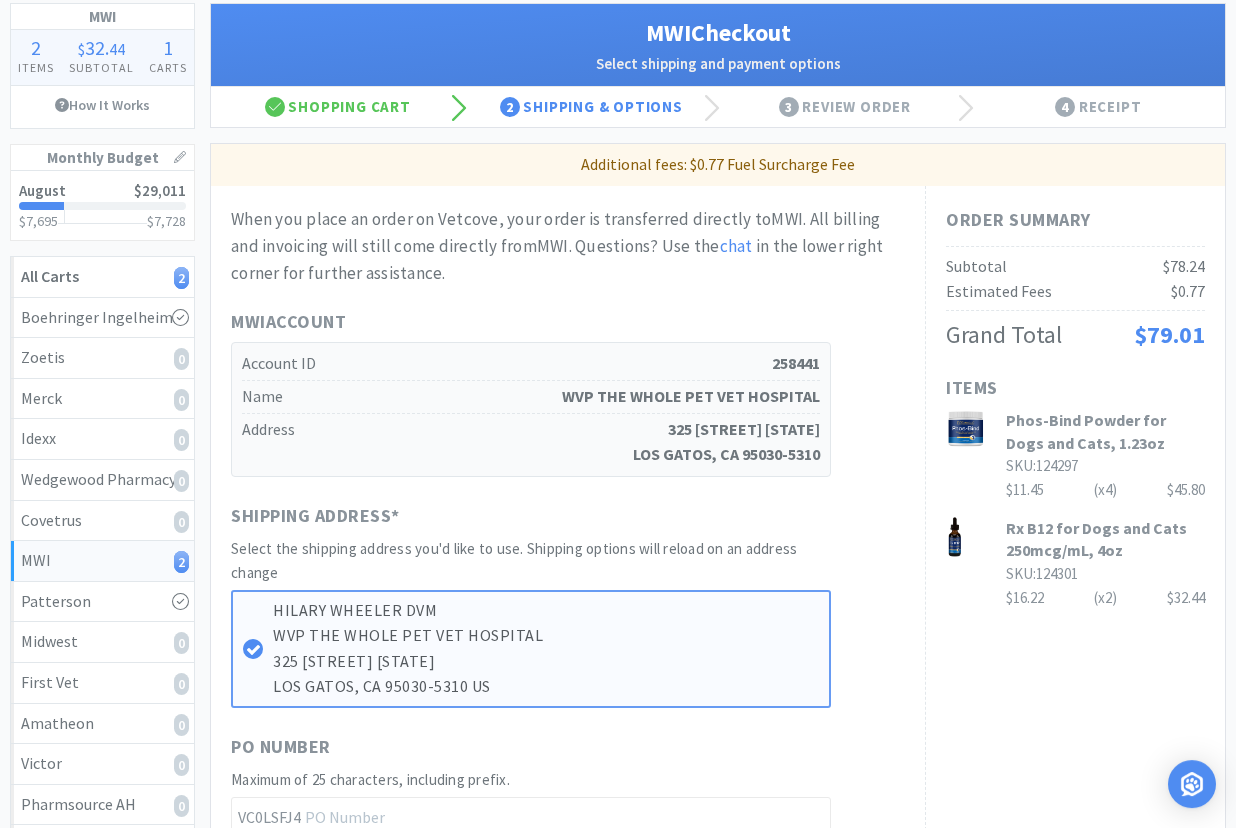 scroll, scrollTop: 204, scrollLeft: 0, axis: vertical 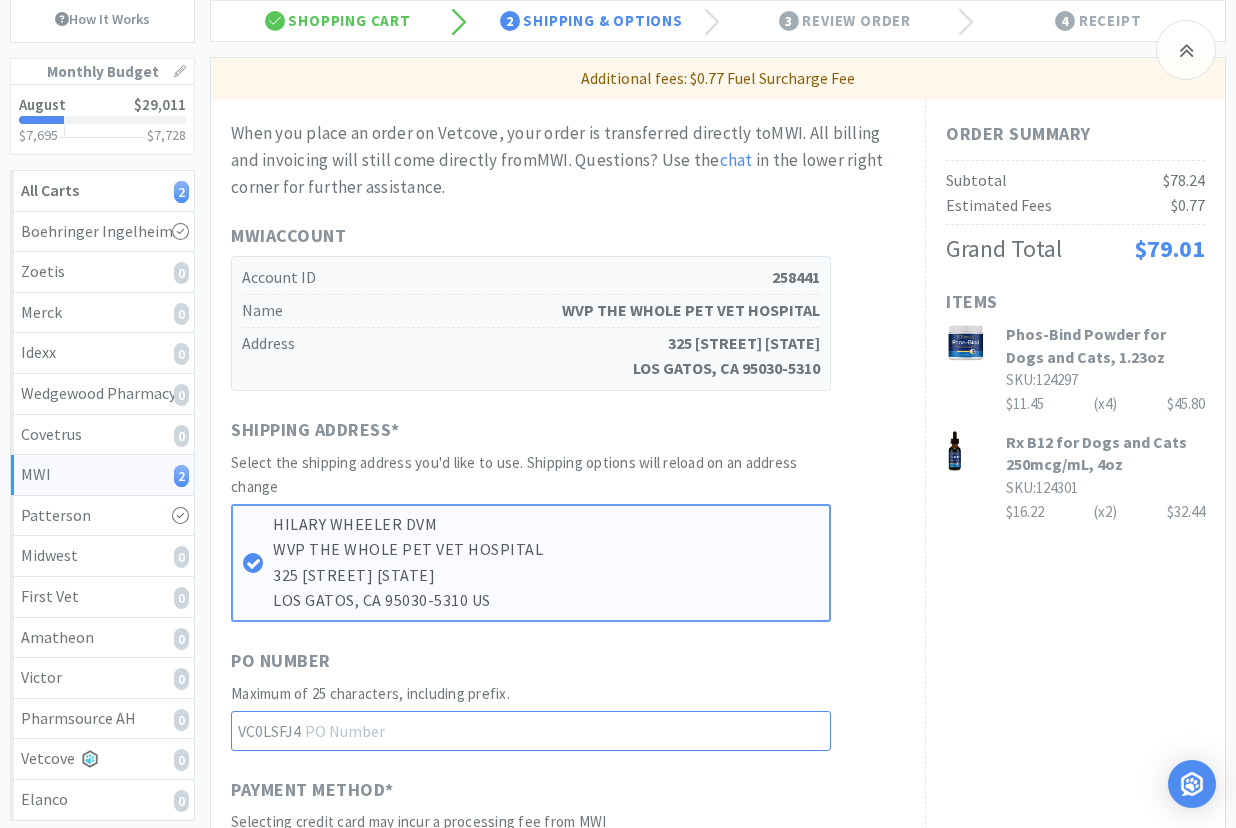 click at bounding box center [531, 731] 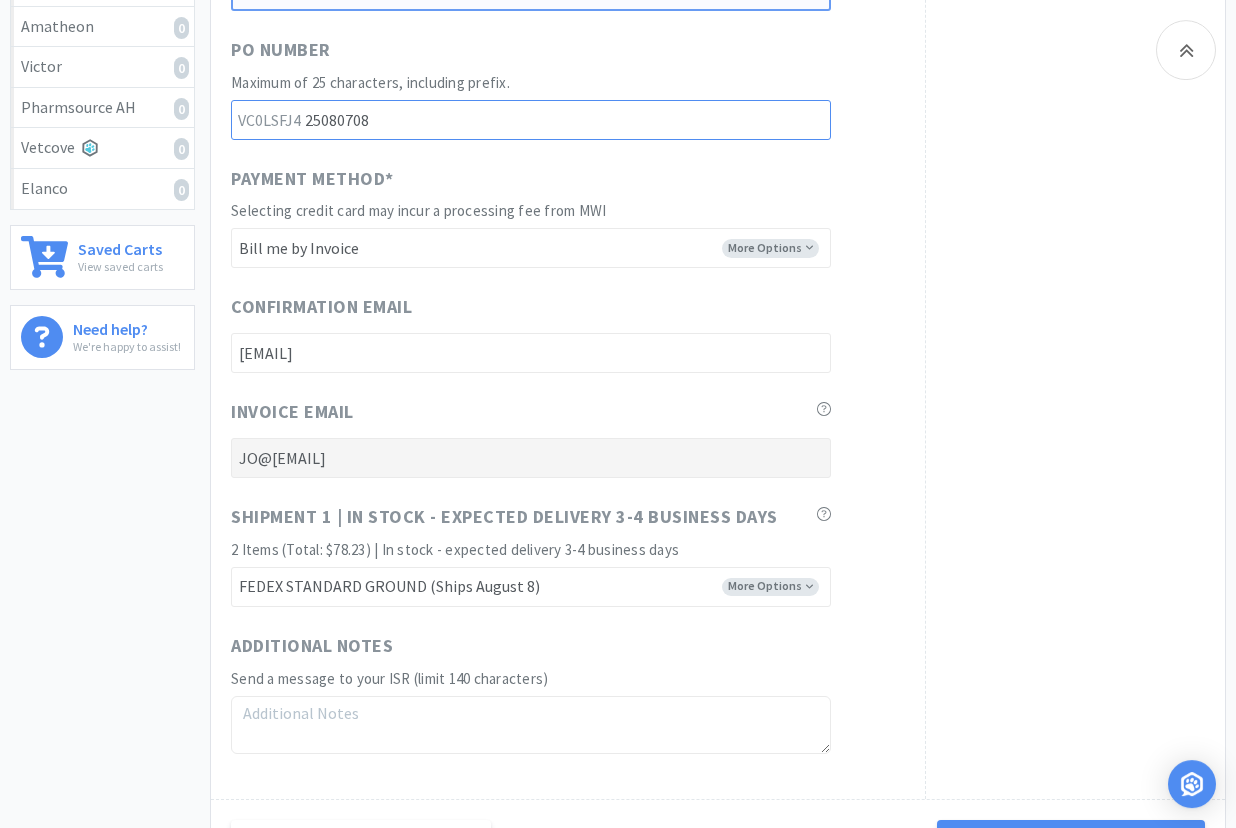 scroll, scrollTop: 816, scrollLeft: 0, axis: vertical 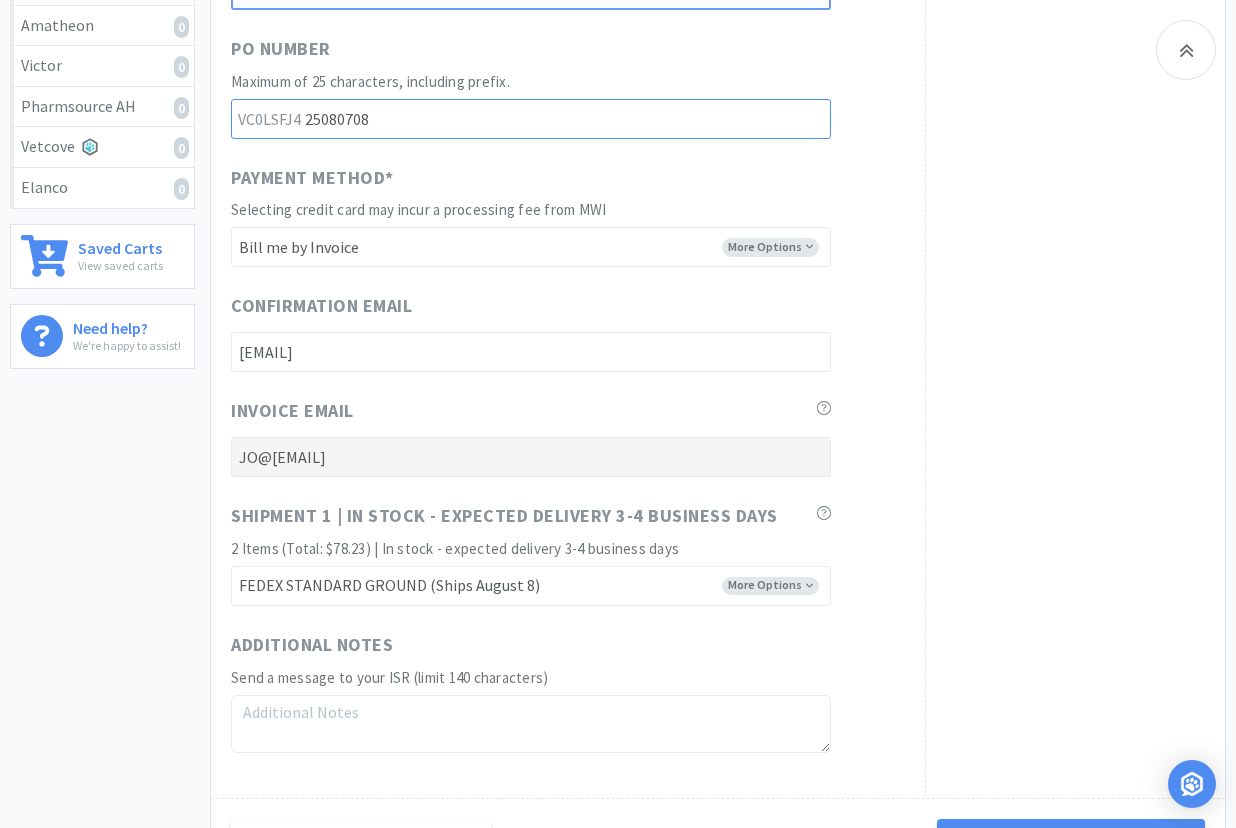 type on "25080708" 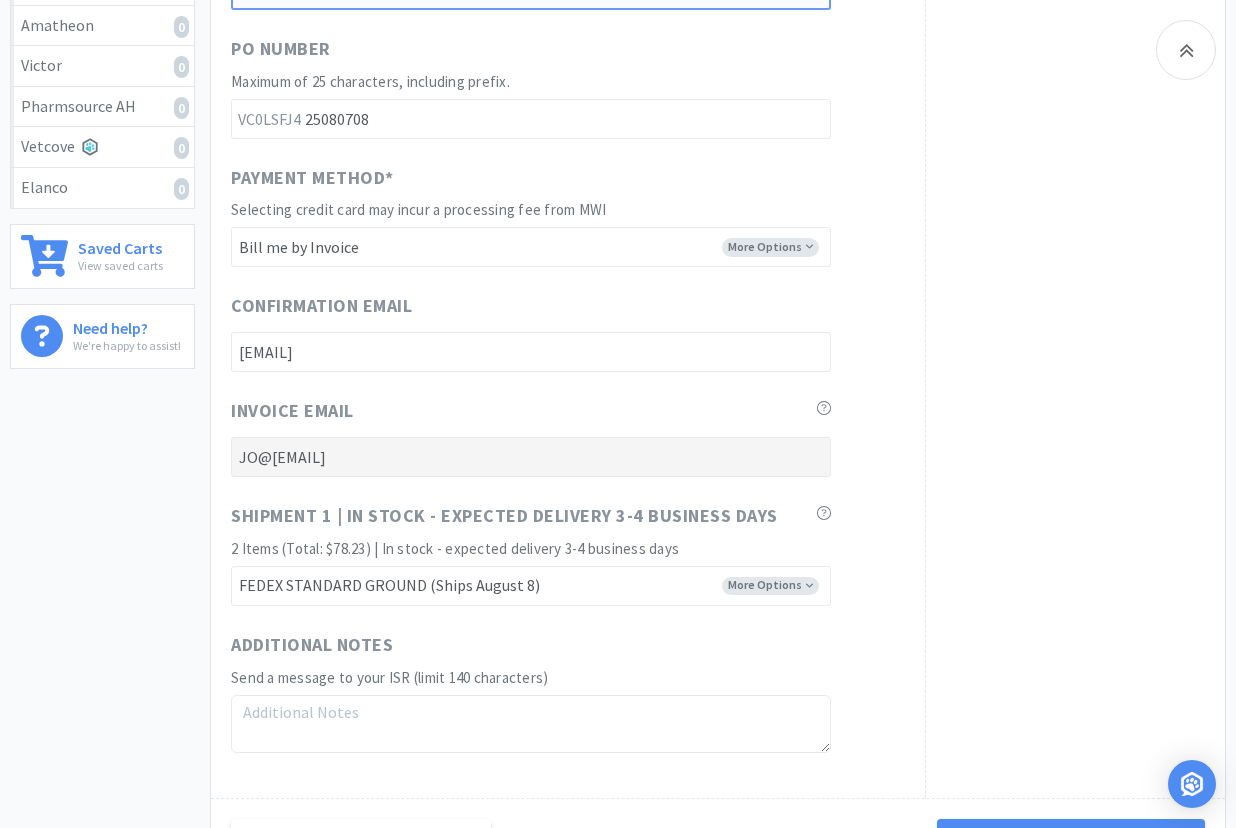click at bounding box center (531, 724) 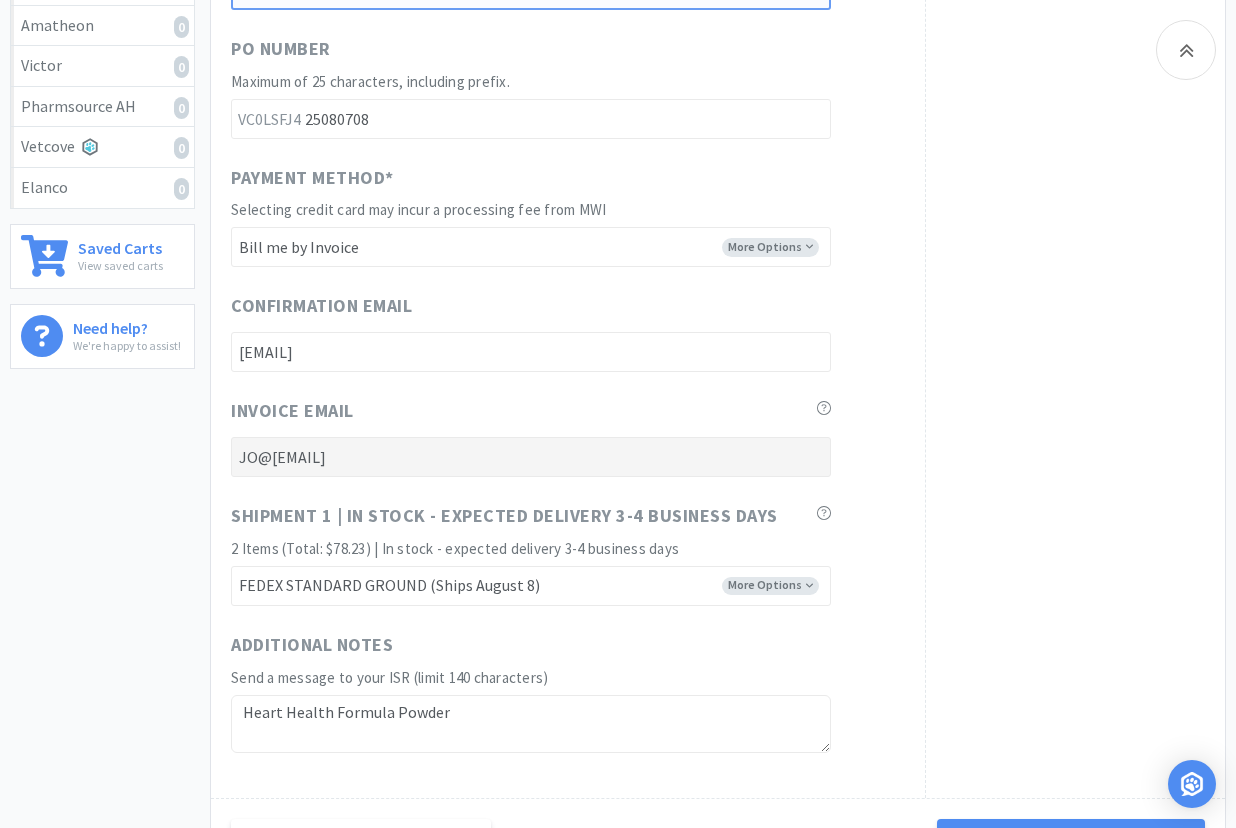 drag, startPoint x: 529, startPoint y: 725, endPoint x: -169, endPoint y: 631, distance: 704.3011 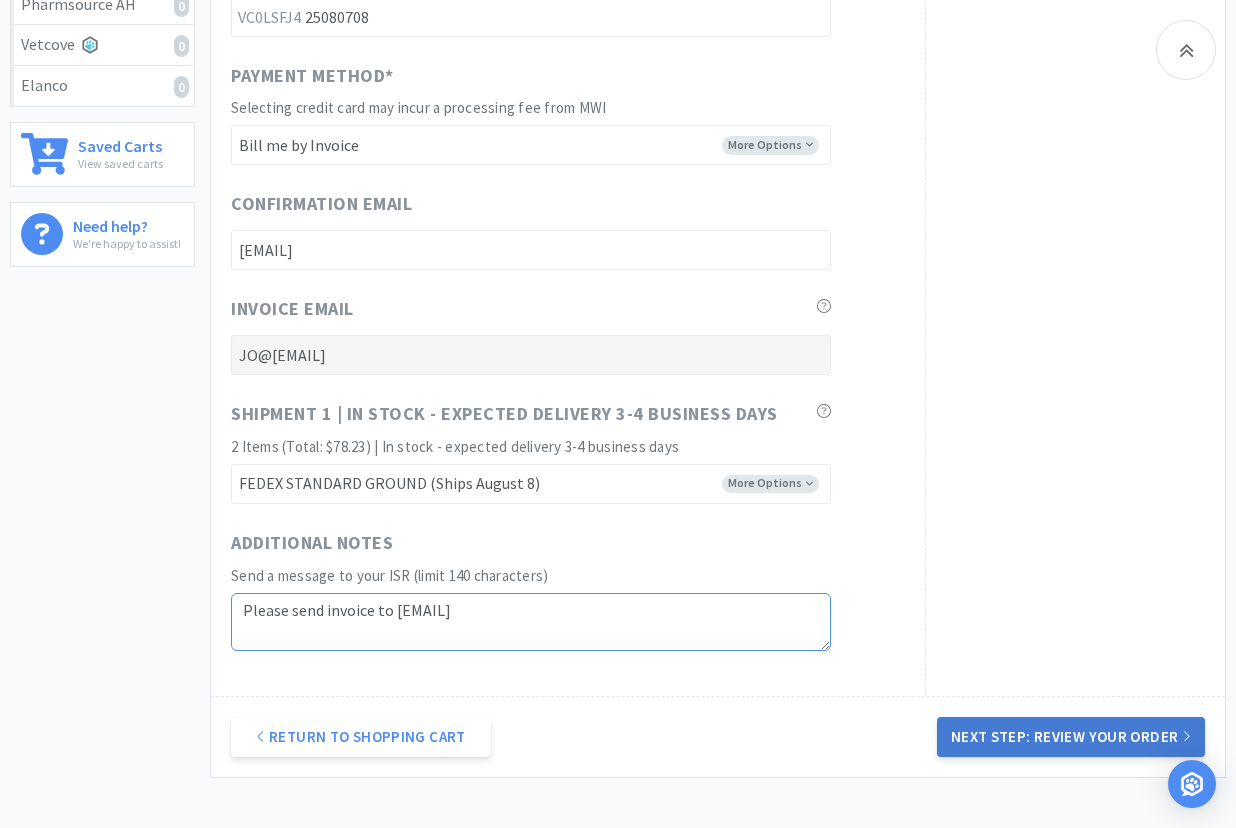 type on "Please send invoice to [EMAIL]" 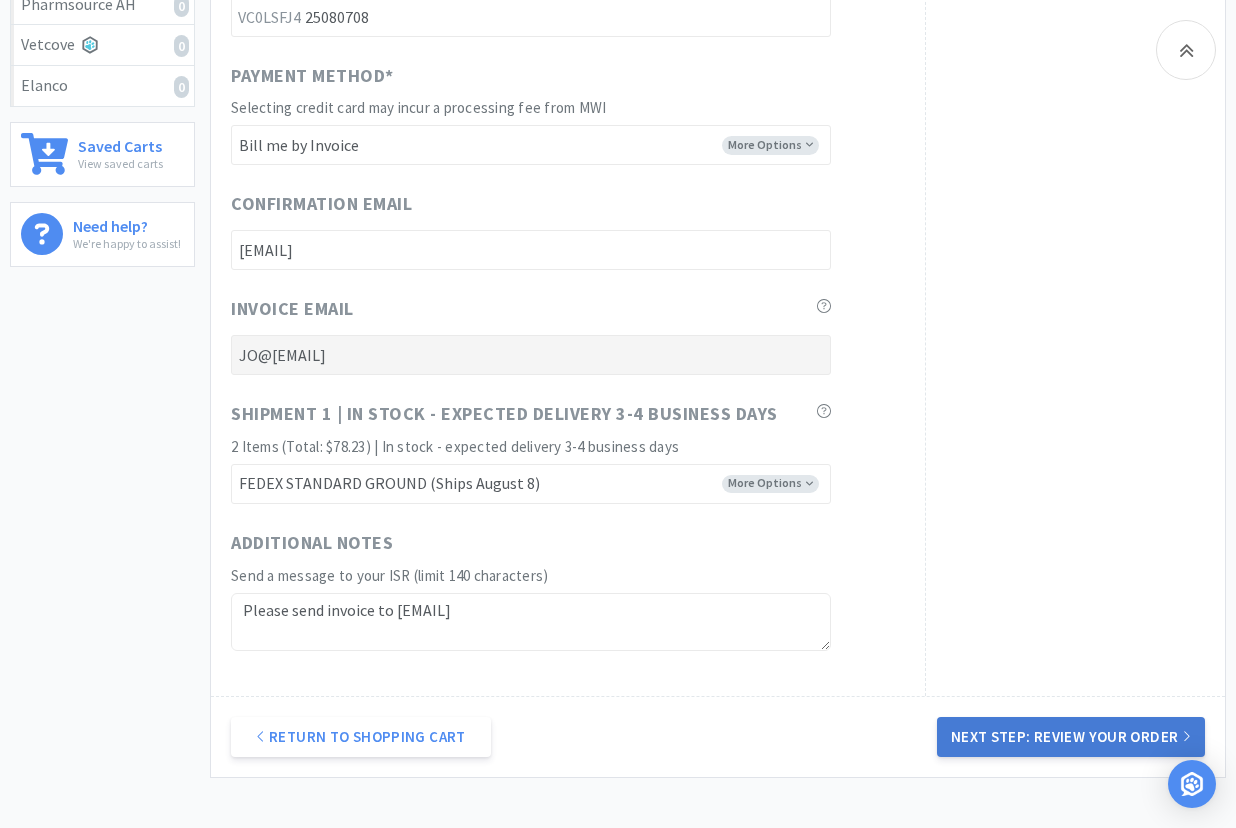 click on "Next Step: Review Your Order" at bounding box center (1071, 737) 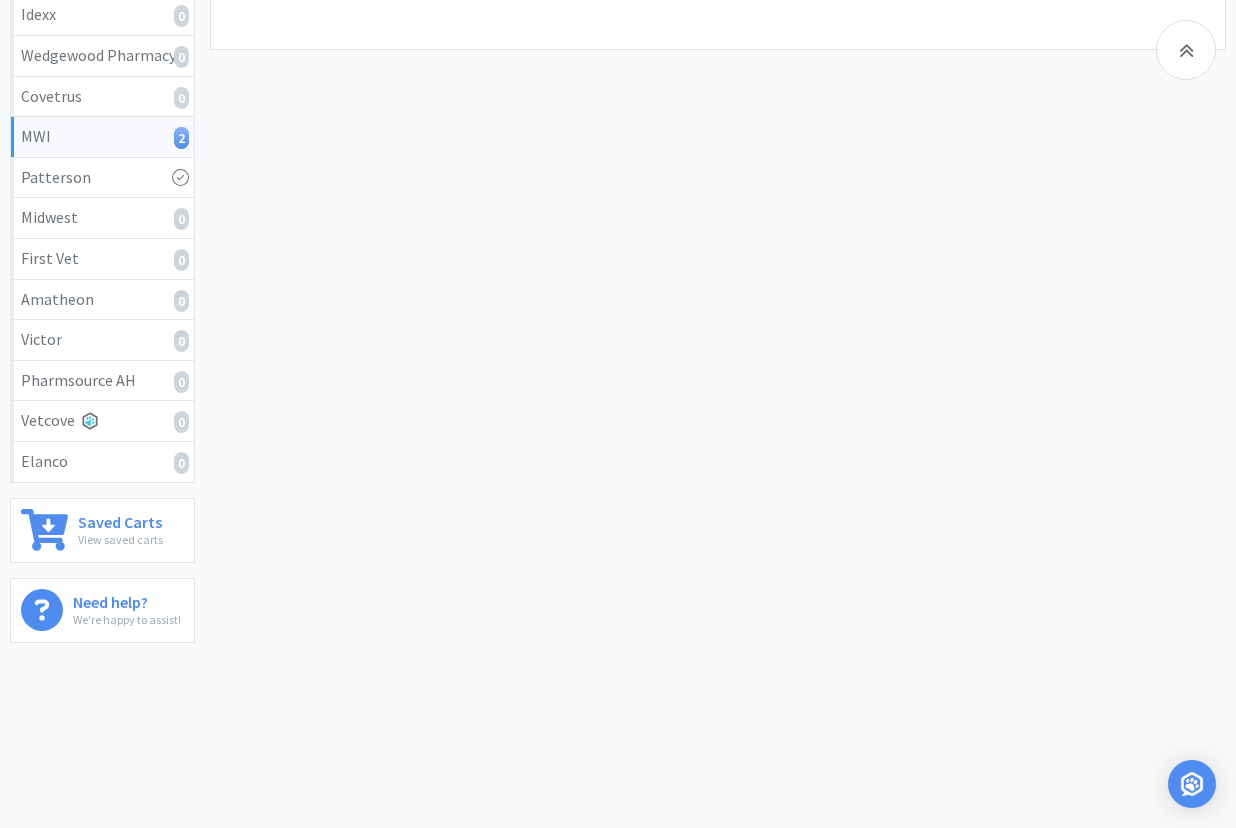 scroll, scrollTop: 0, scrollLeft: 0, axis: both 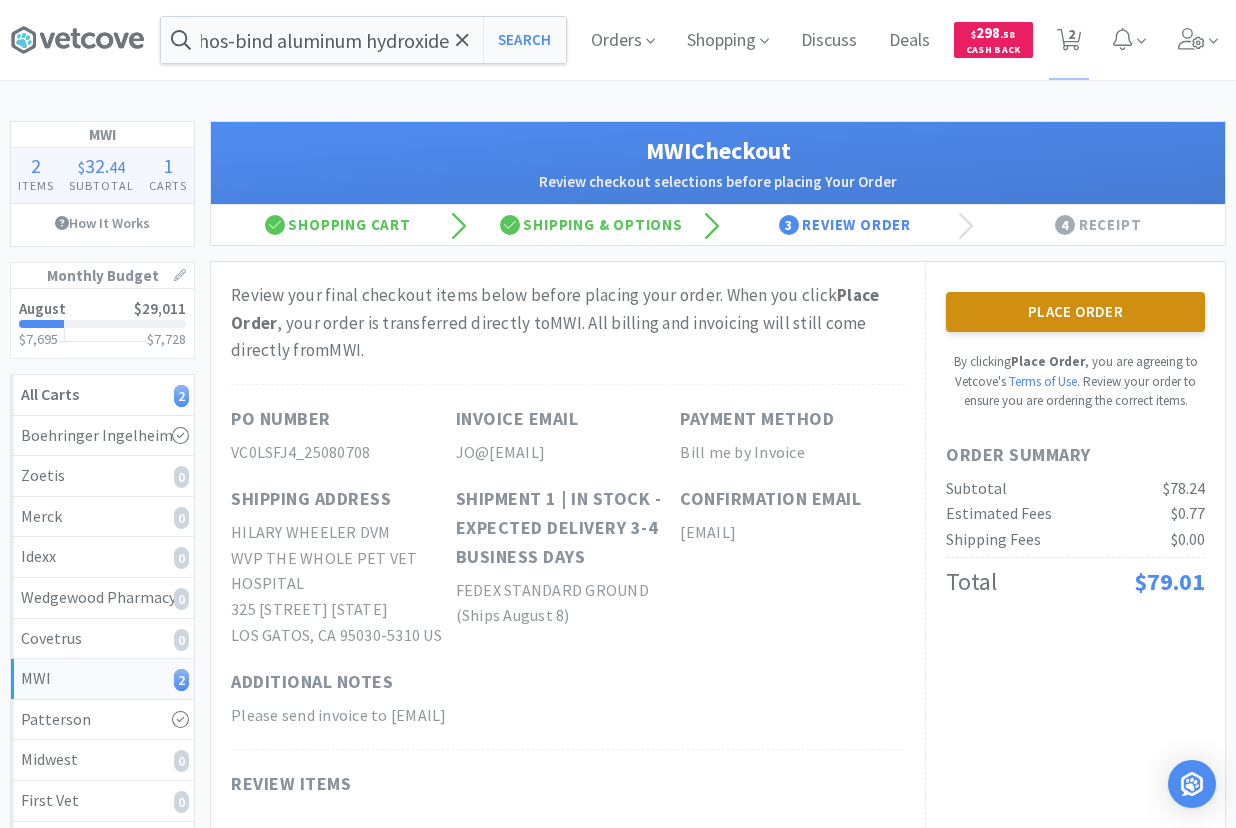 click on "Place Order" at bounding box center (1075, 312) 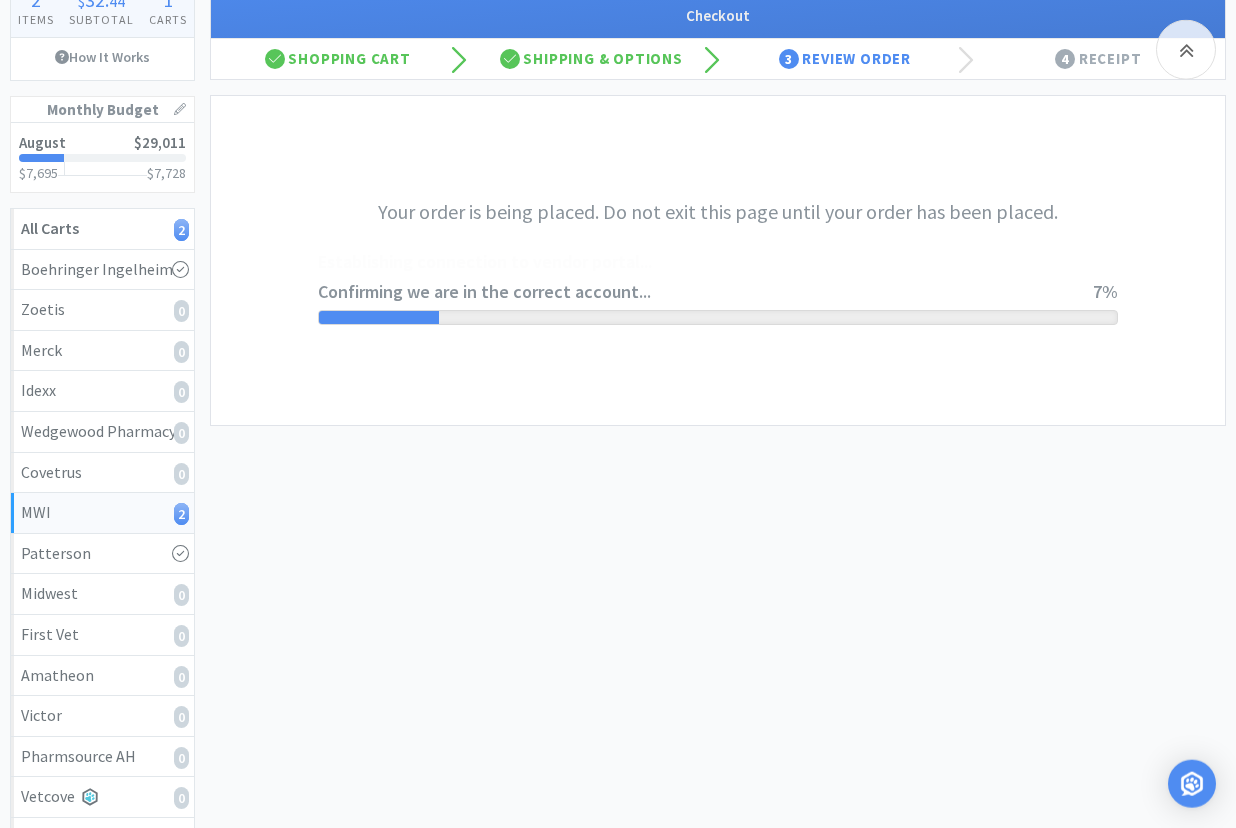 scroll, scrollTop: 204, scrollLeft: 0, axis: vertical 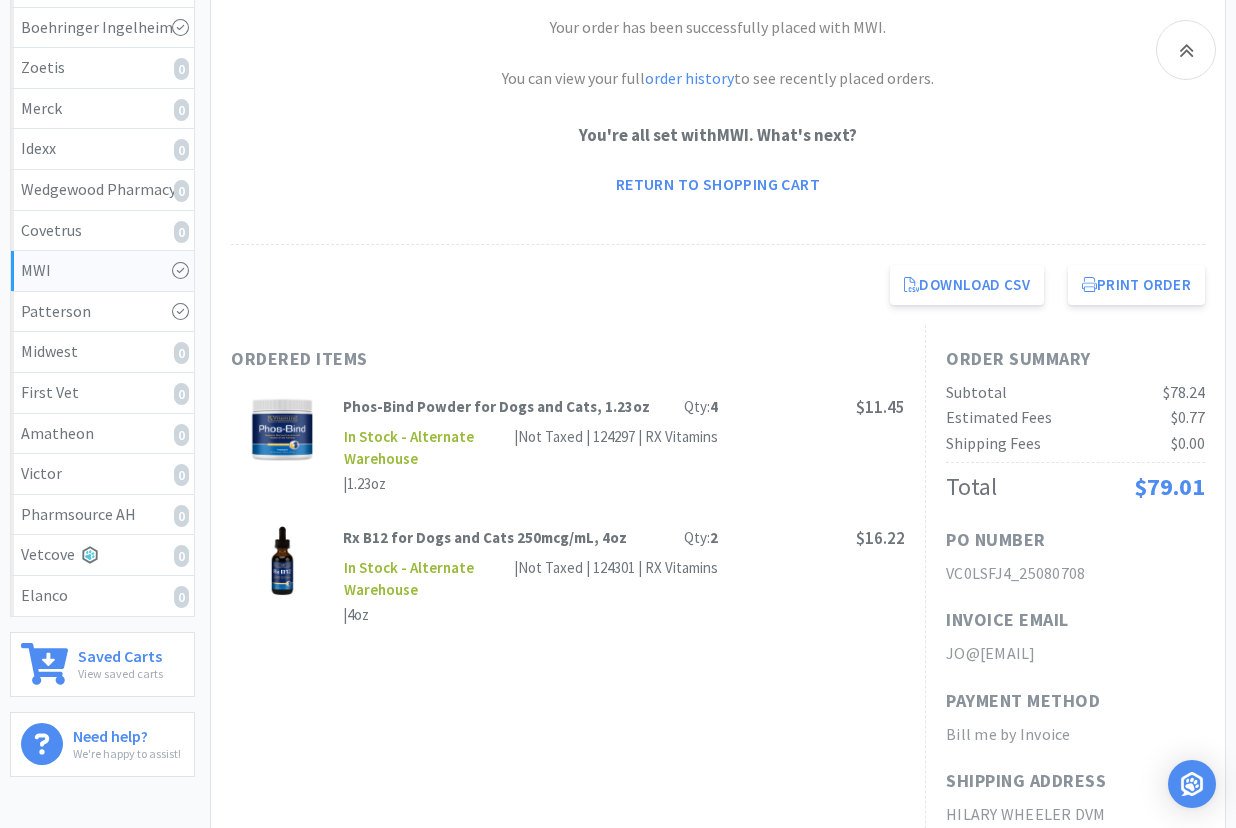 click on "Your order has been successfully placed with MWI. You can view your full  order history  to see recently placed orders." at bounding box center (718, 53) 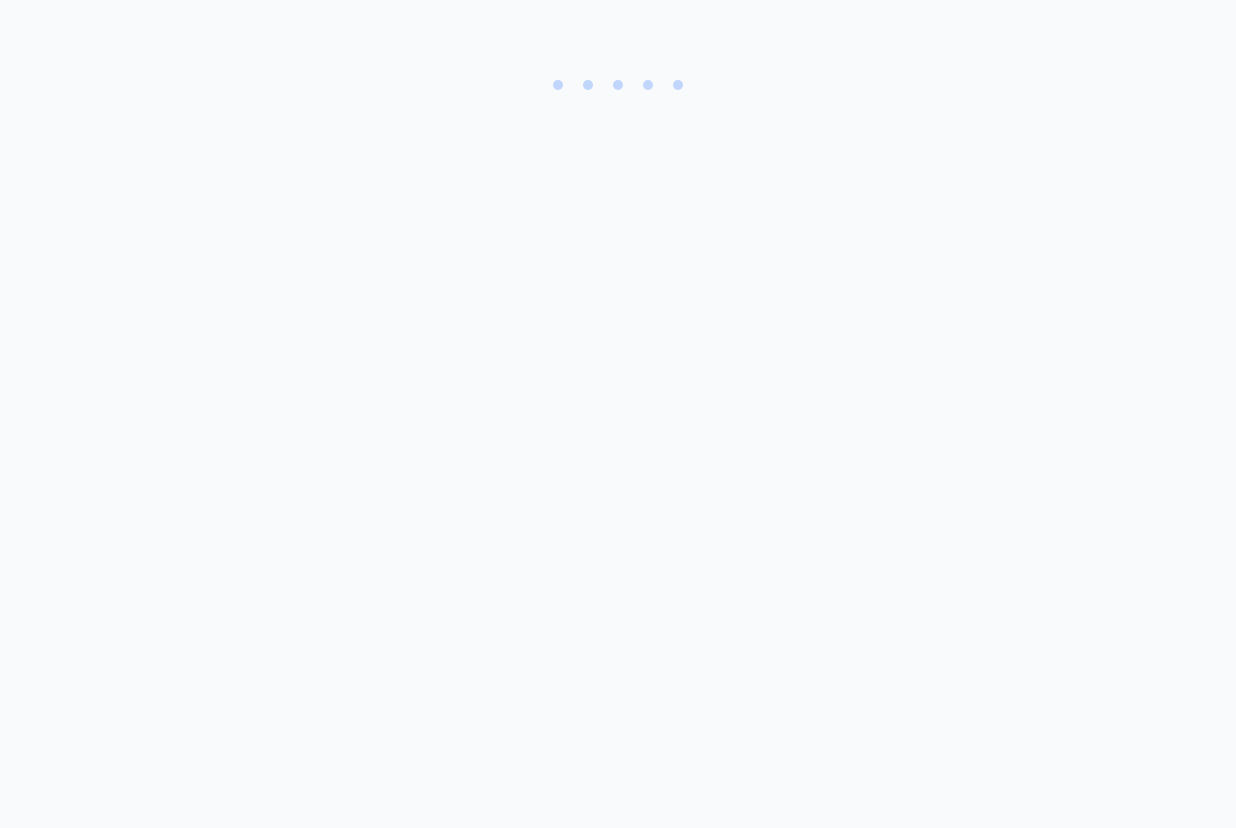 scroll, scrollTop: 0, scrollLeft: 0, axis: both 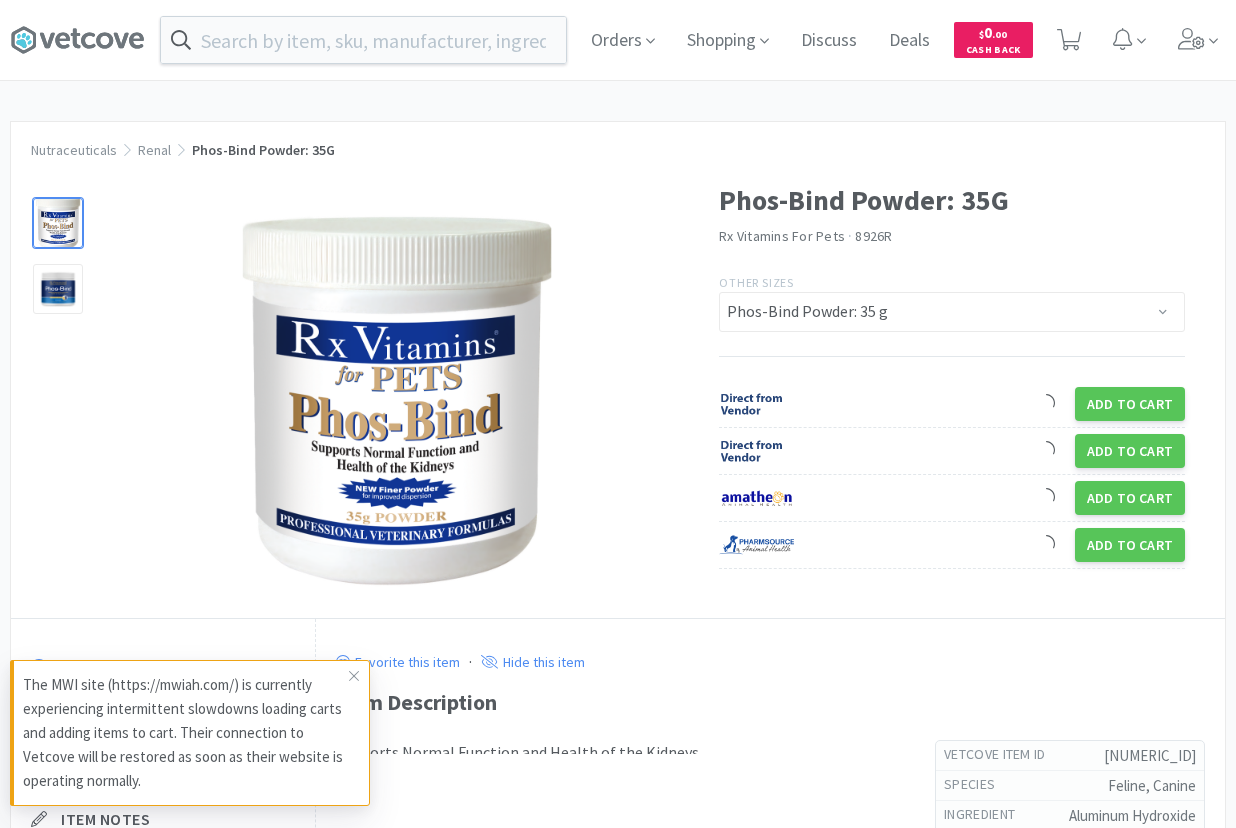 select on "[NUMERIC_ID]" 